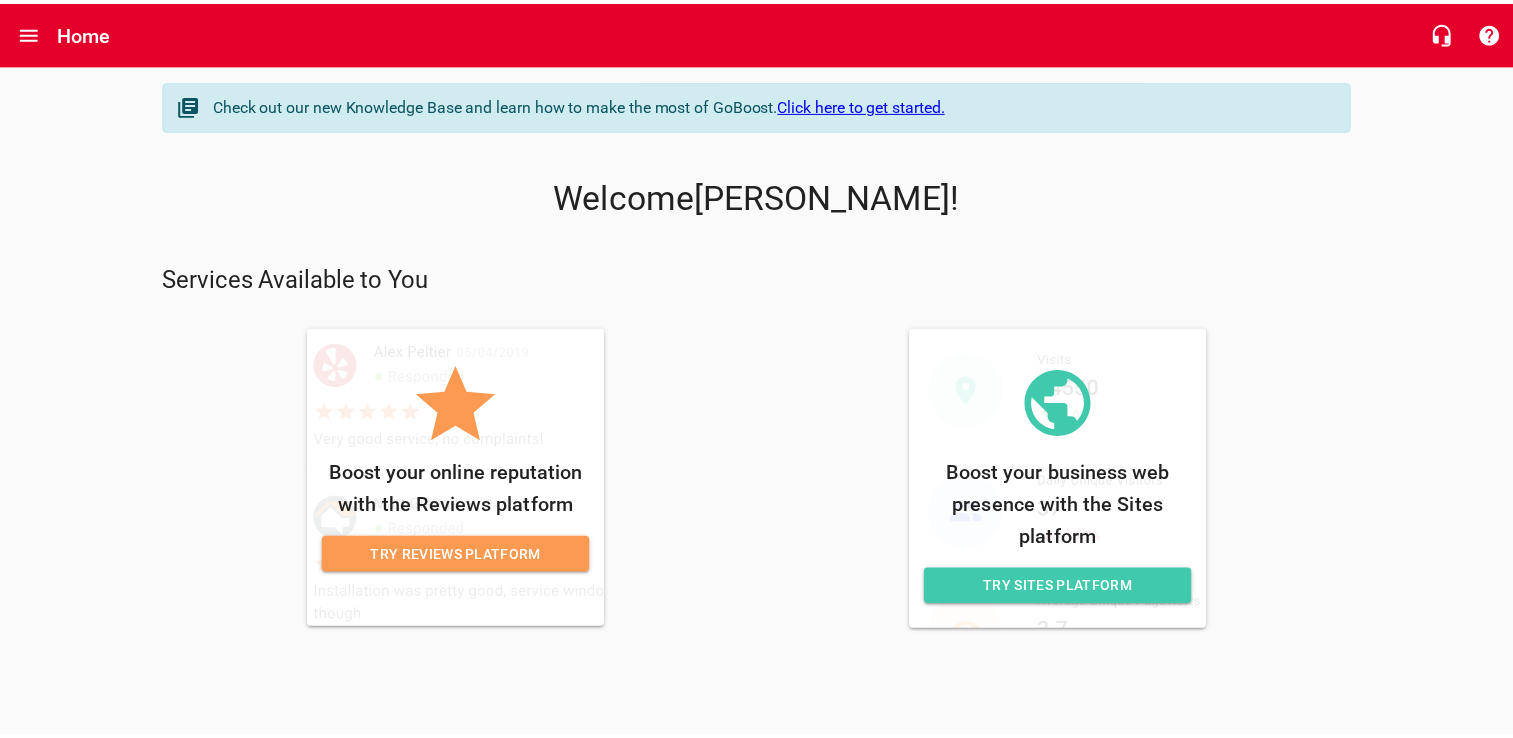 scroll, scrollTop: 0, scrollLeft: 0, axis: both 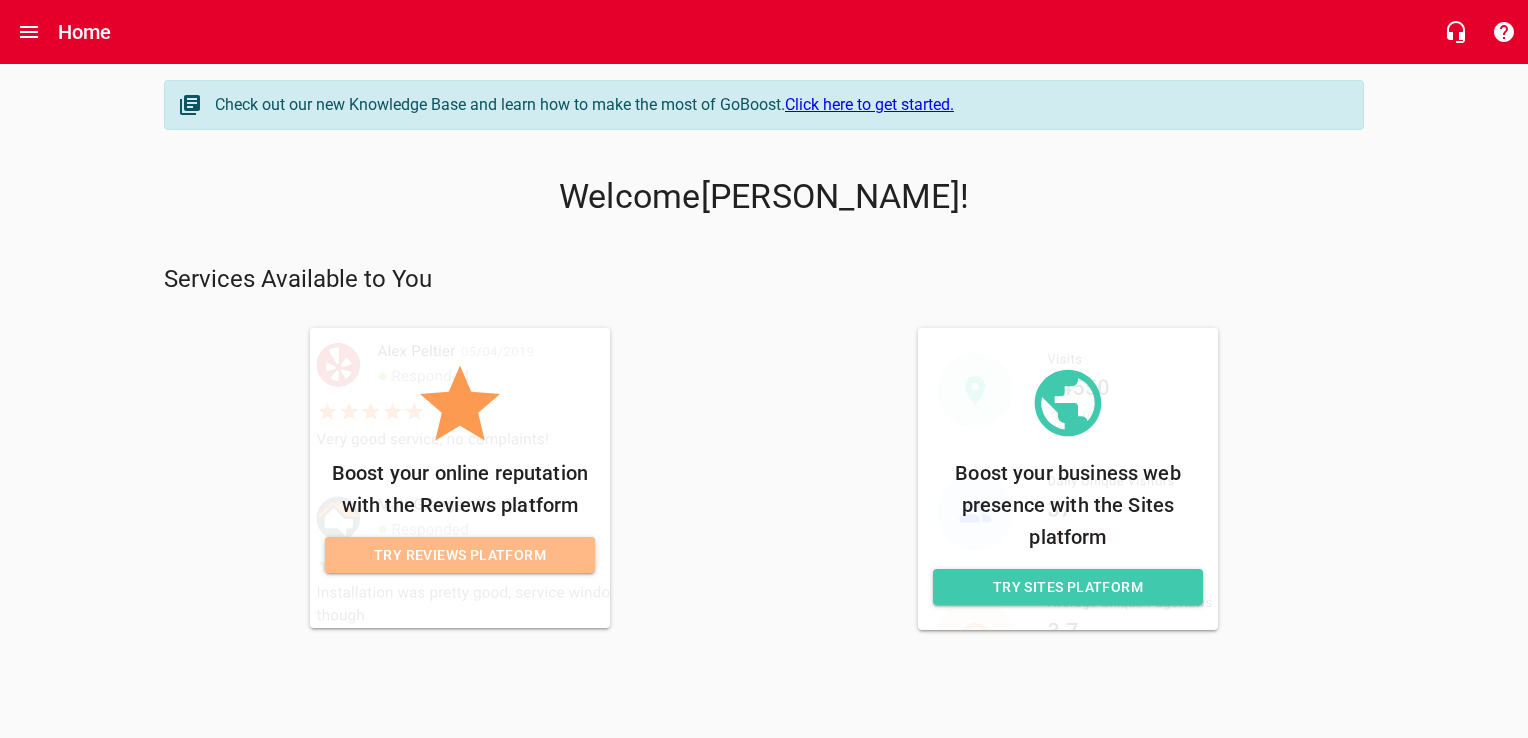click on "Try Reviews Platform" at bounding box center [460, 555] 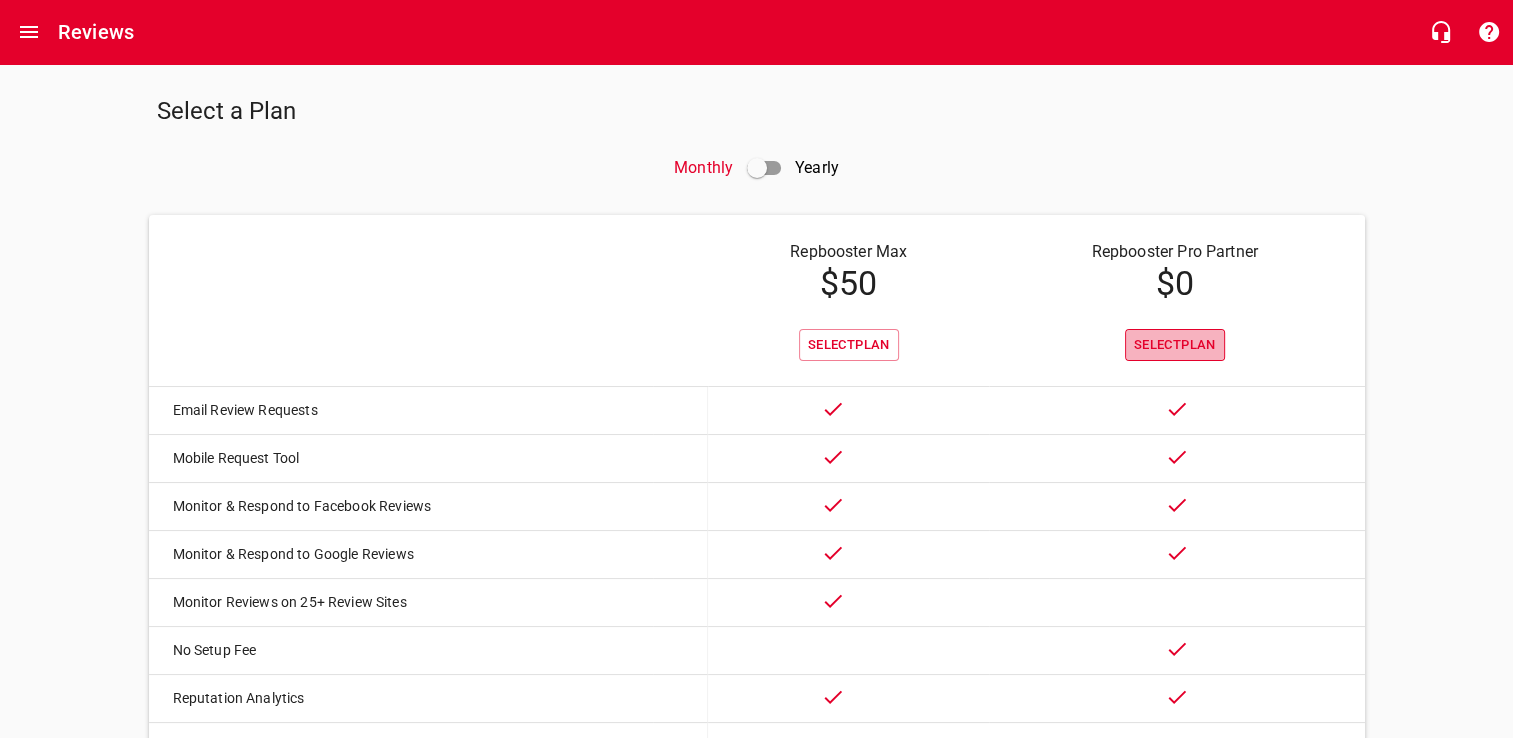 click on "Select  Plan" at bounding box center [1175, 345] 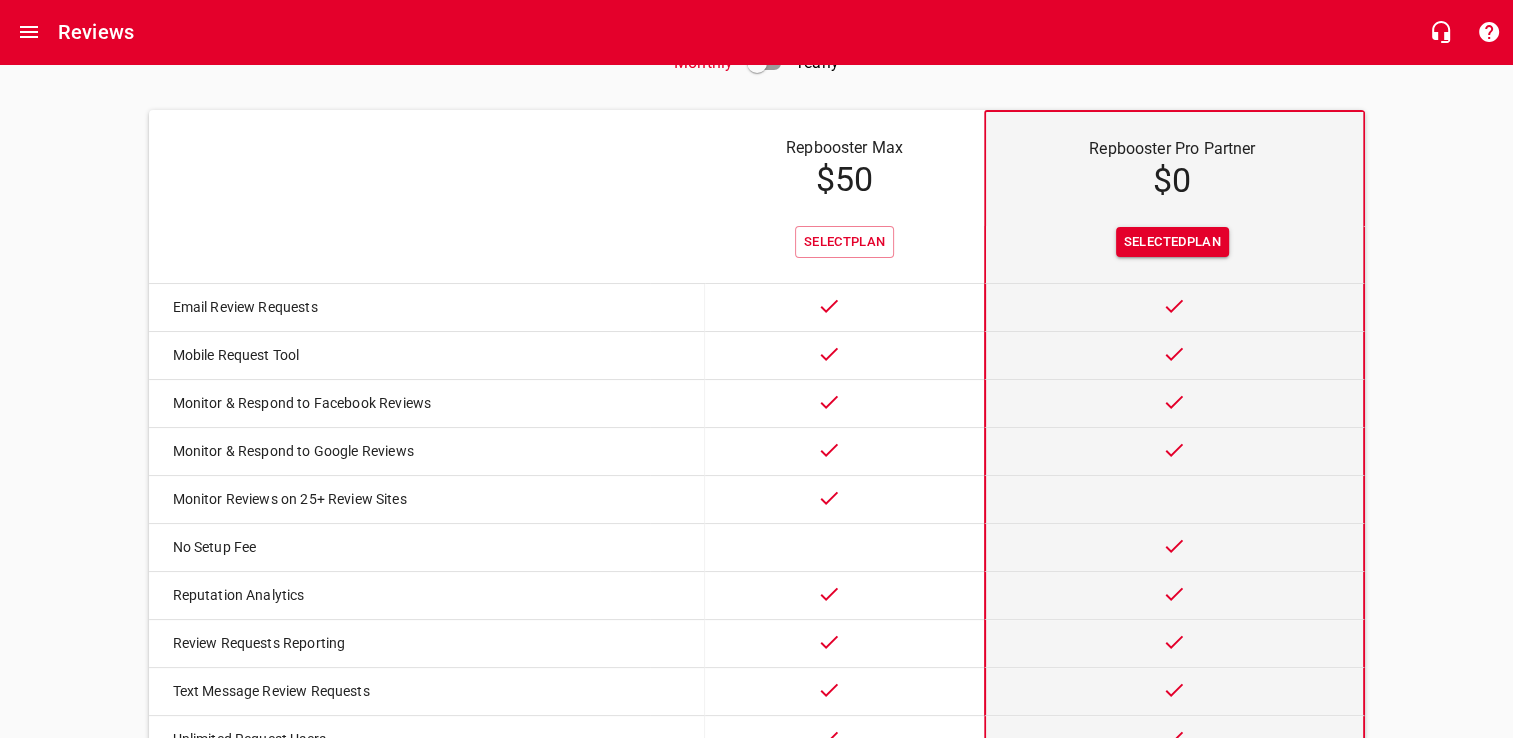 scroll, scrollTop: 248, scrollLeft: 0, axis: vertical 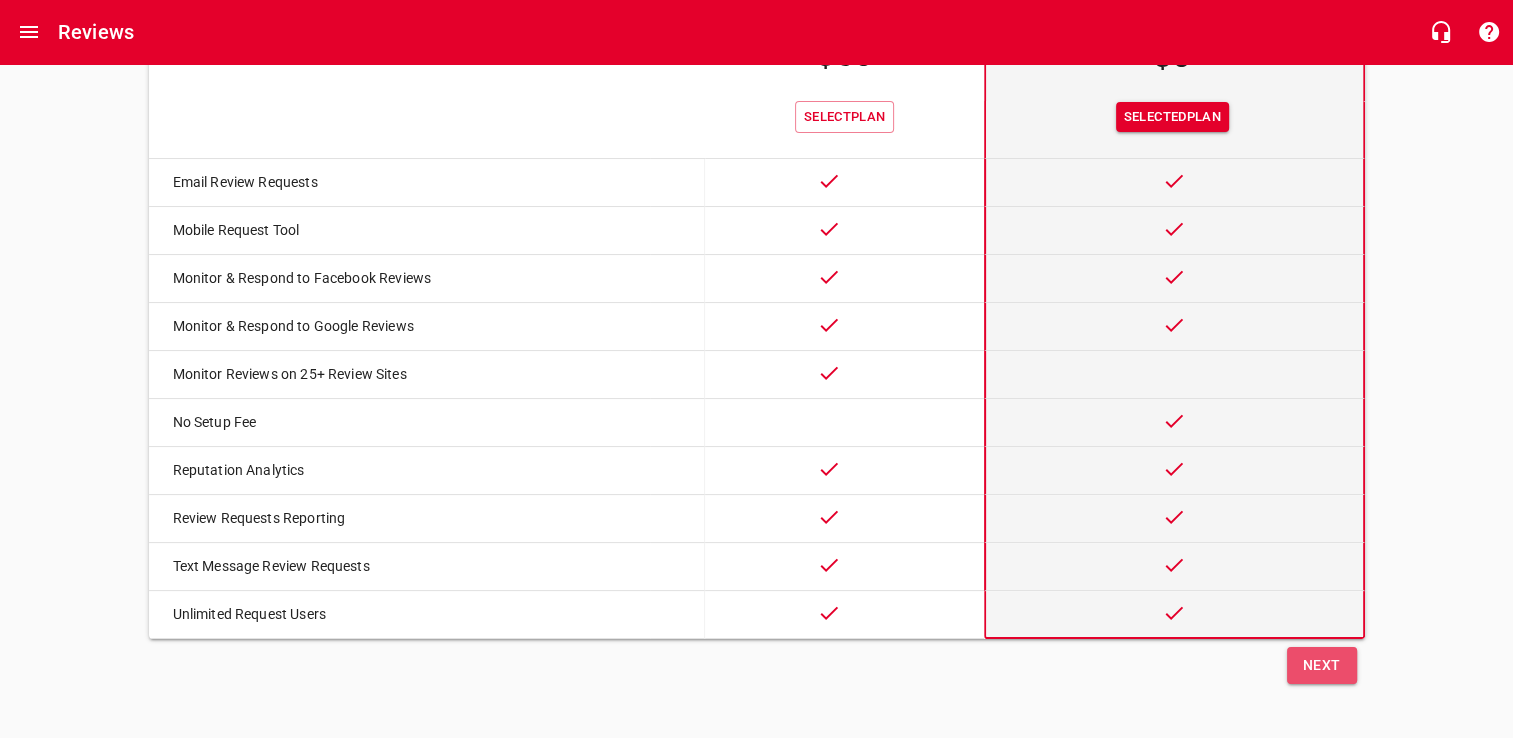 click on "Next" at bounding box center (1322, 665) 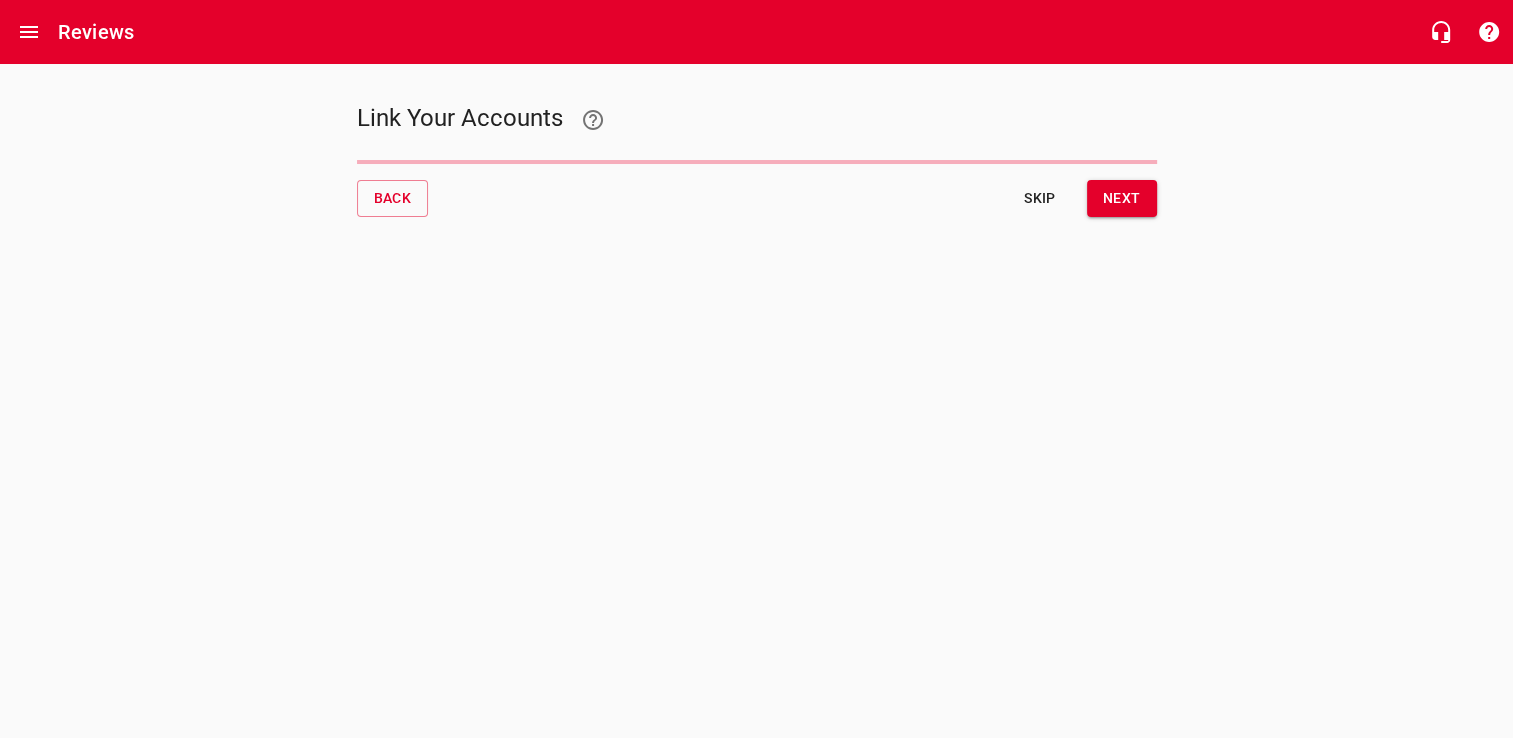 scroll, scrollTop: 0, scrollLeft: 0, axis: both 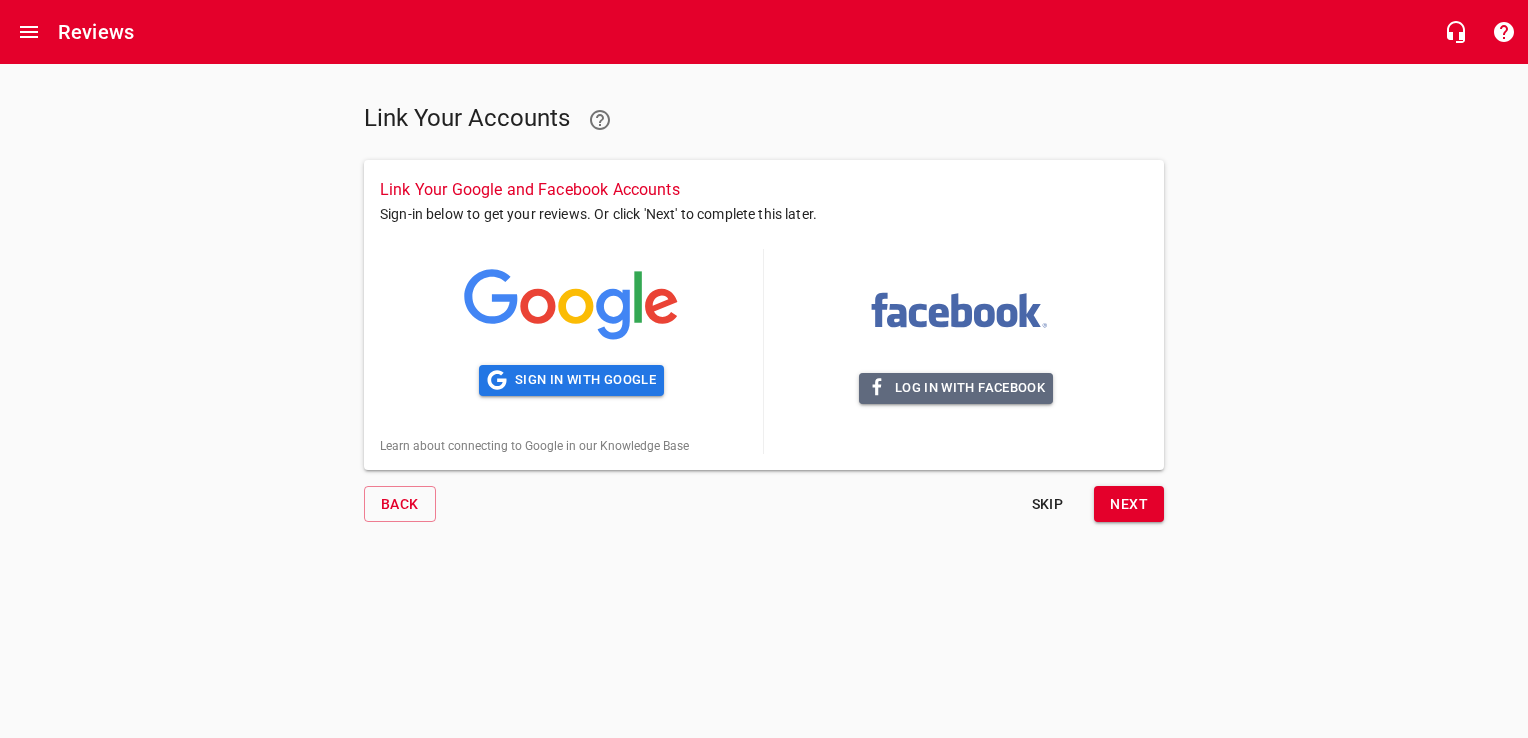 click on "Log in with Facebook" at bounding box center (956, 388) 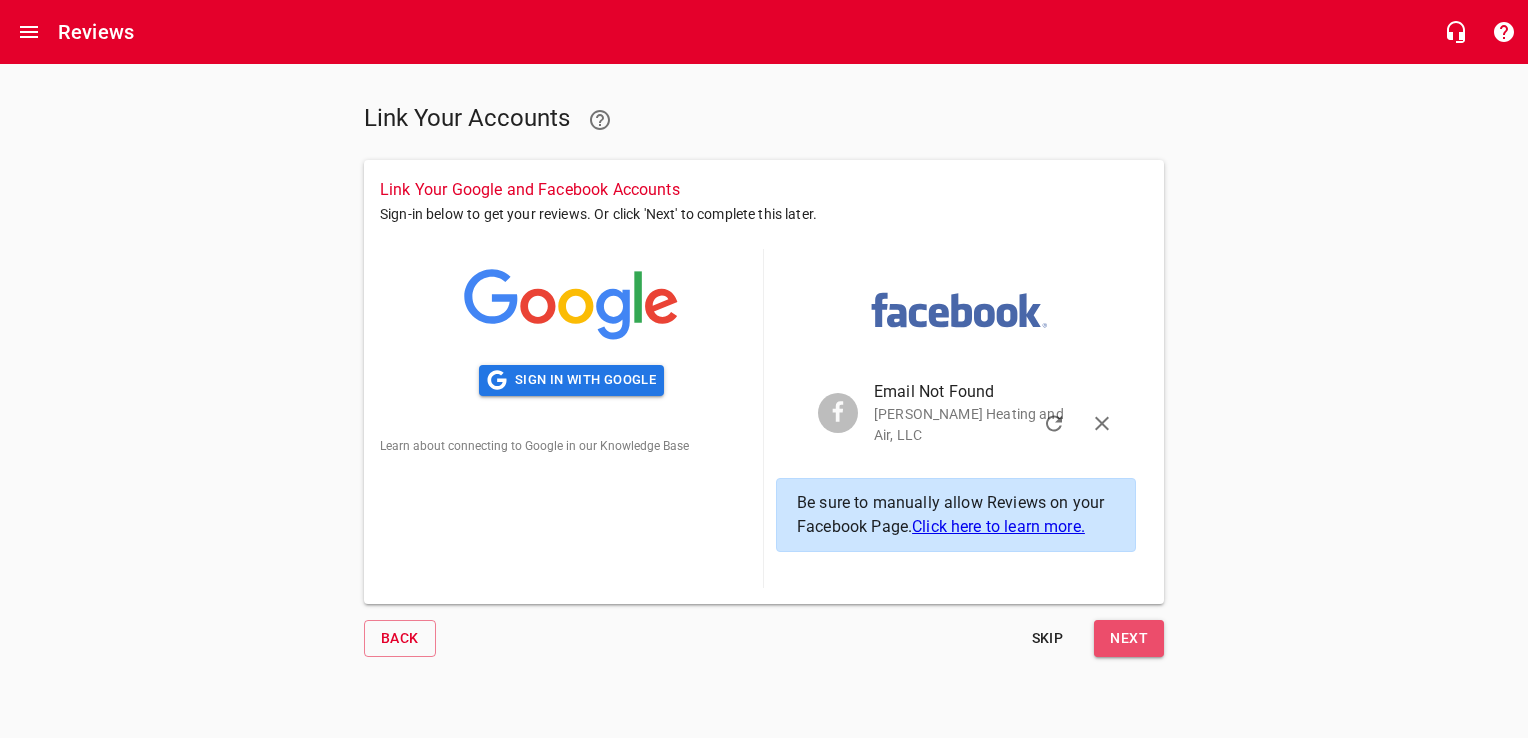 click on "Next" at bounding box center (1129, 638) 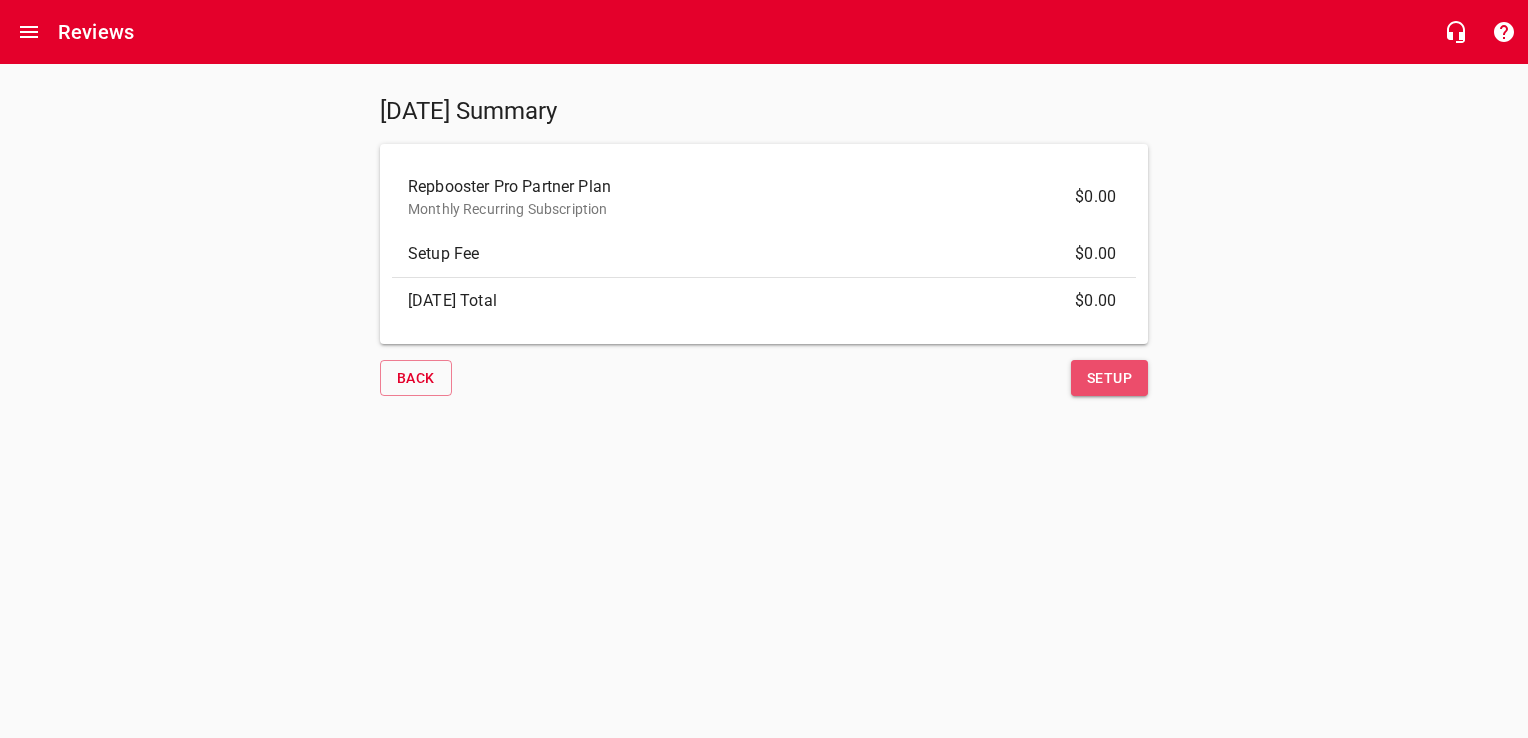 click on "Setup" at bounding box center (1109, 378) 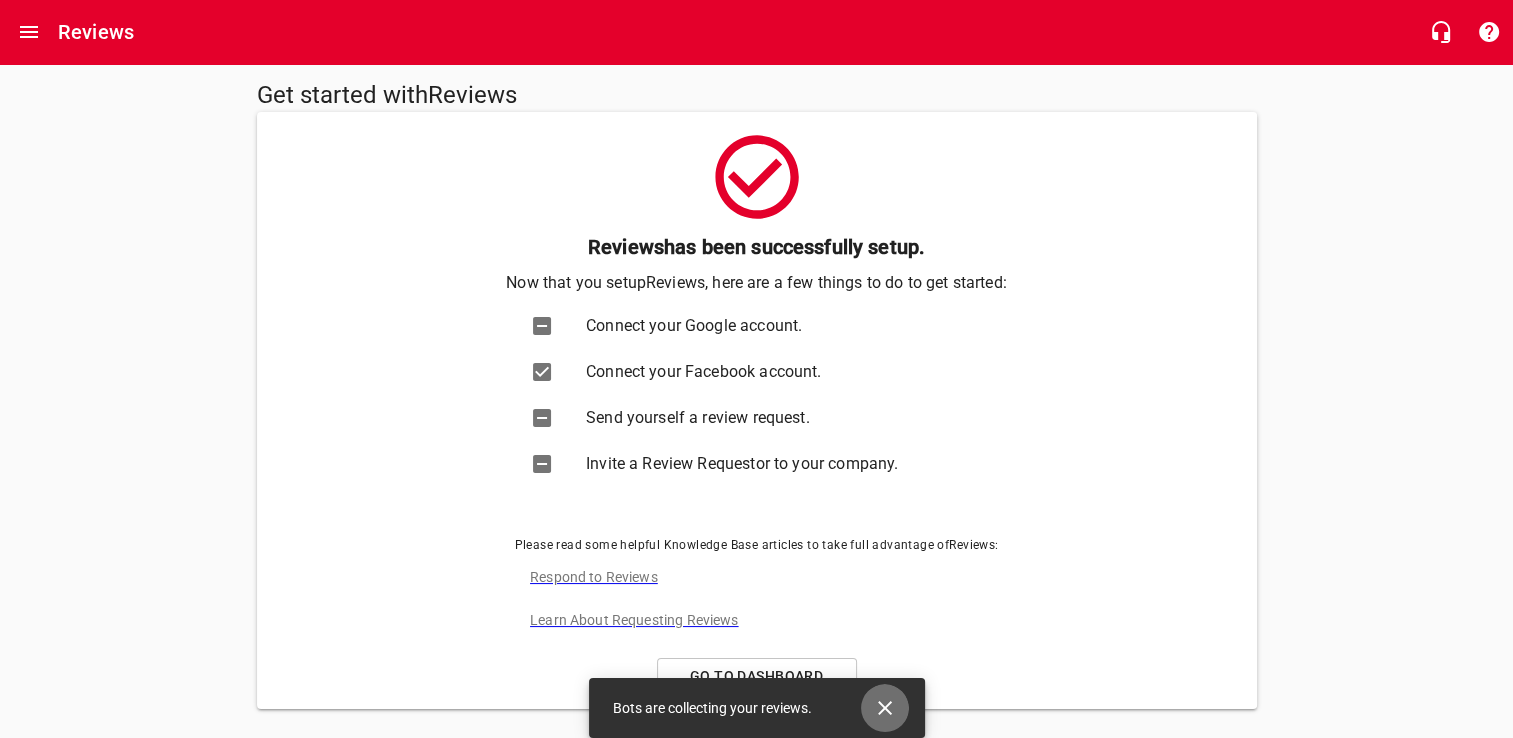 click 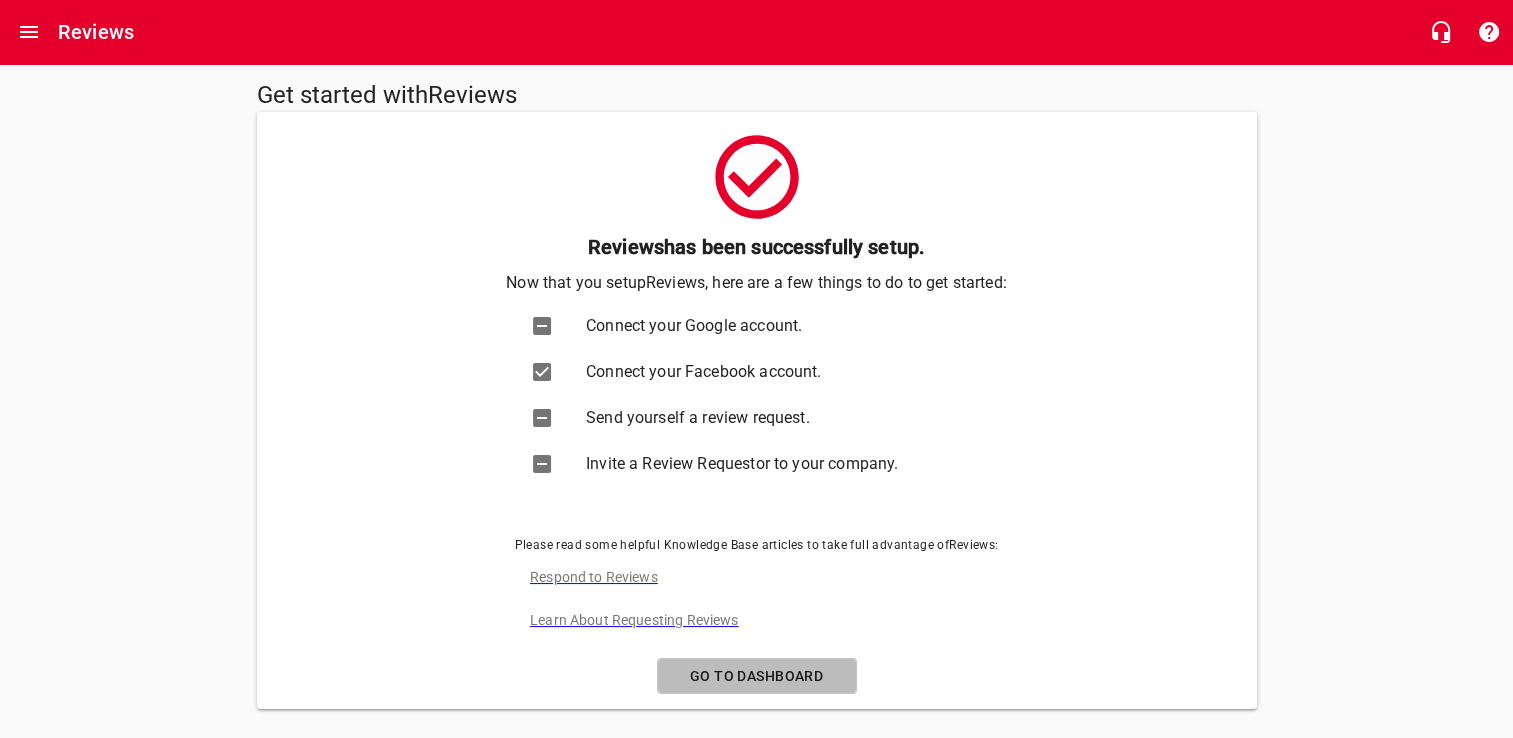 click on "Go to Dashboard" at bounding box center [757, 676] 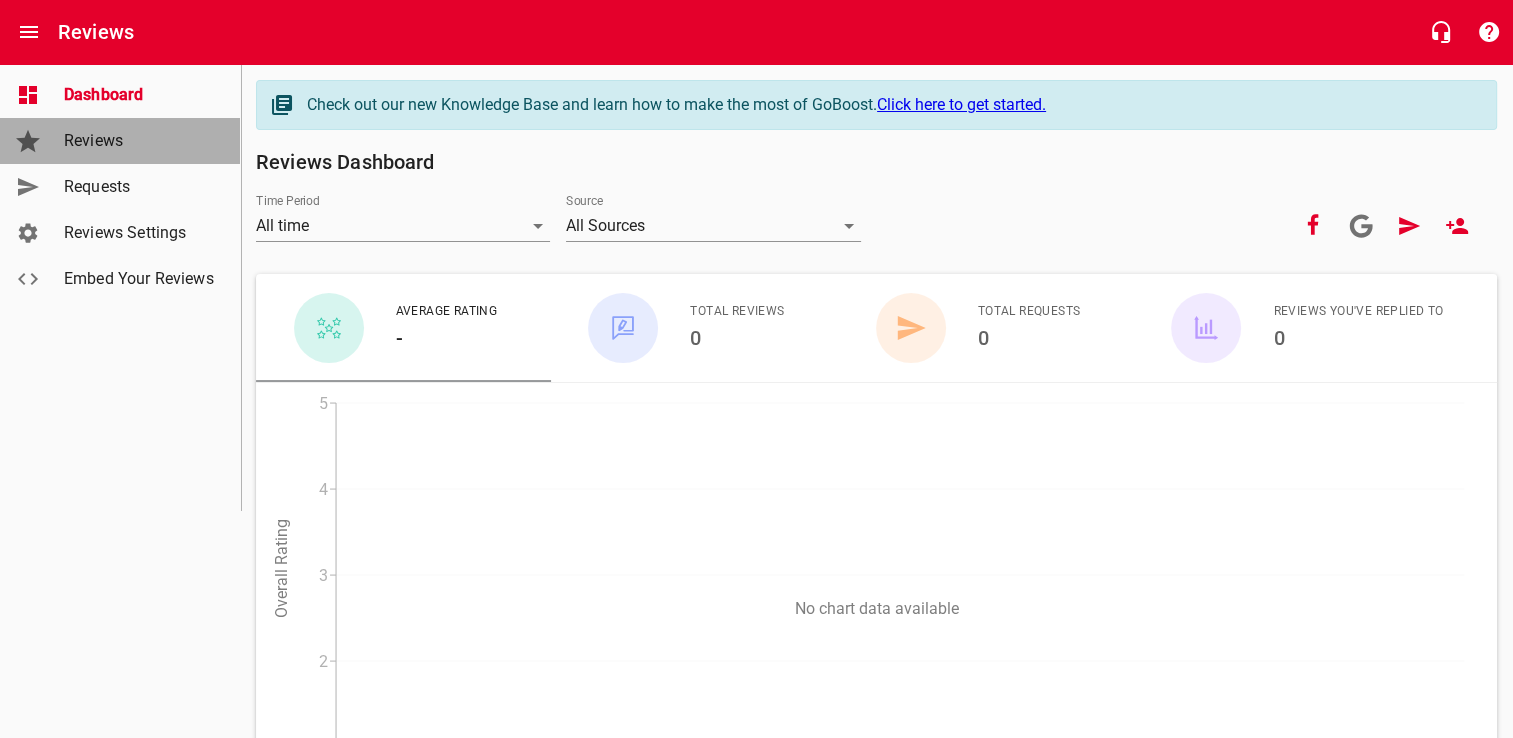 click on "Reviews" at bounding box center (140, 141) 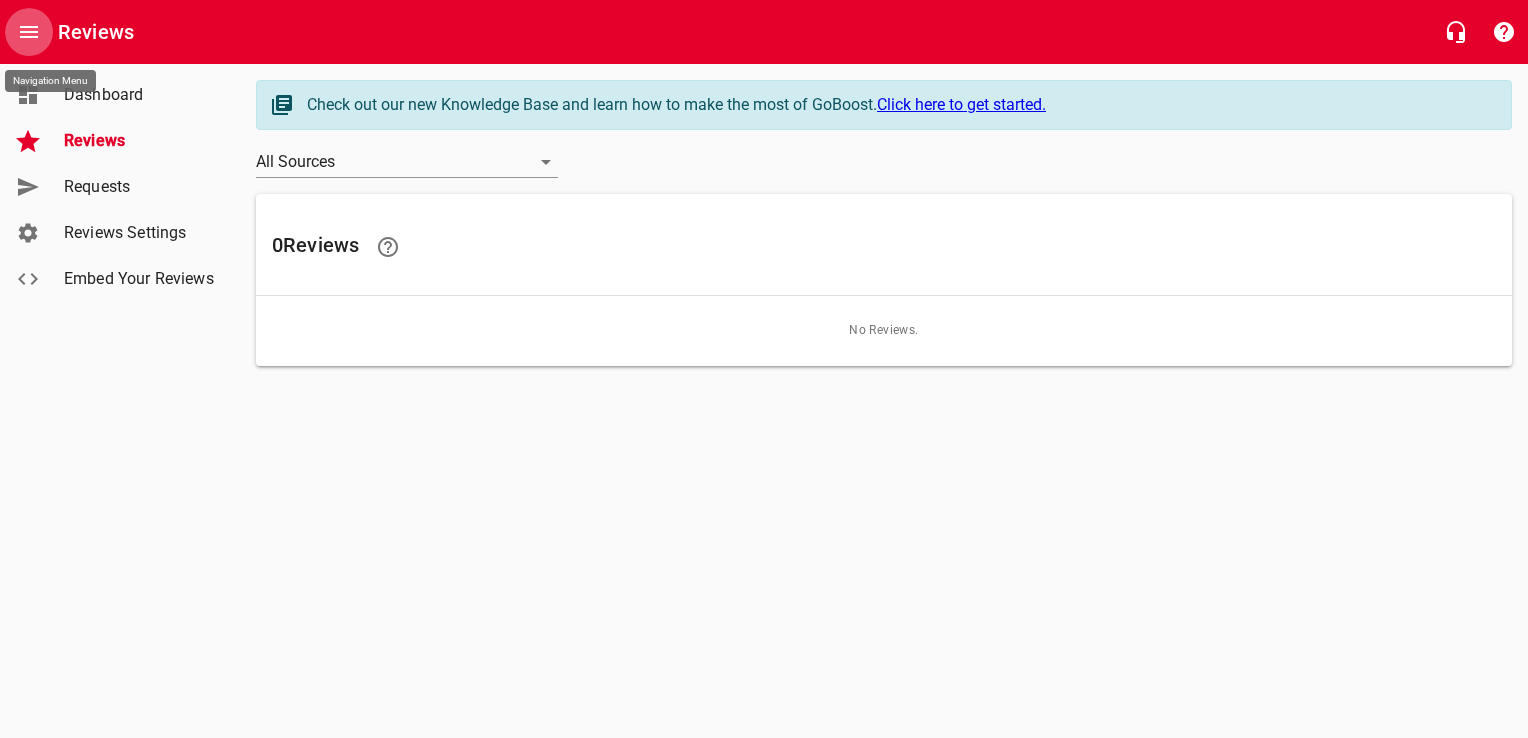 click 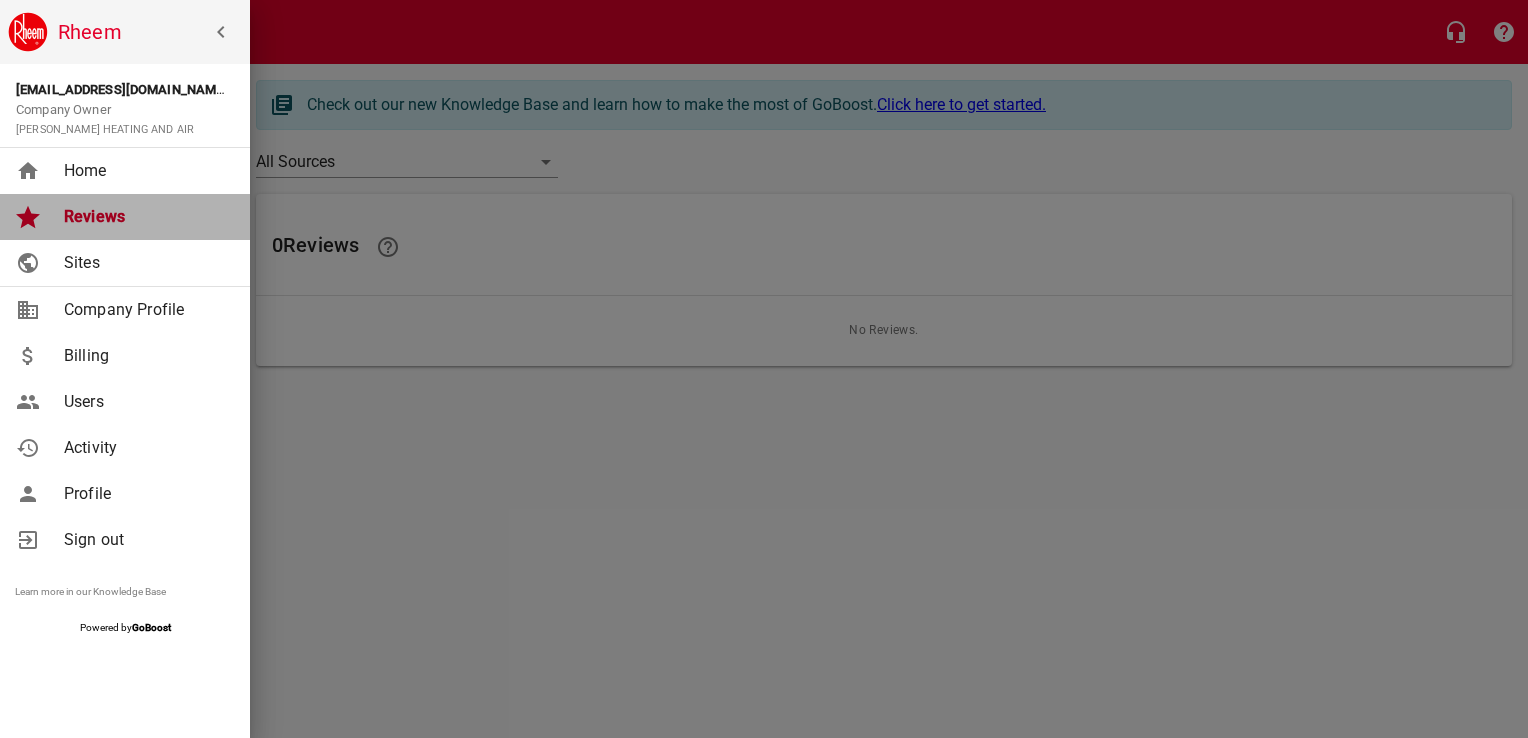 click on "Reviews" at bounding box center (145, 217) 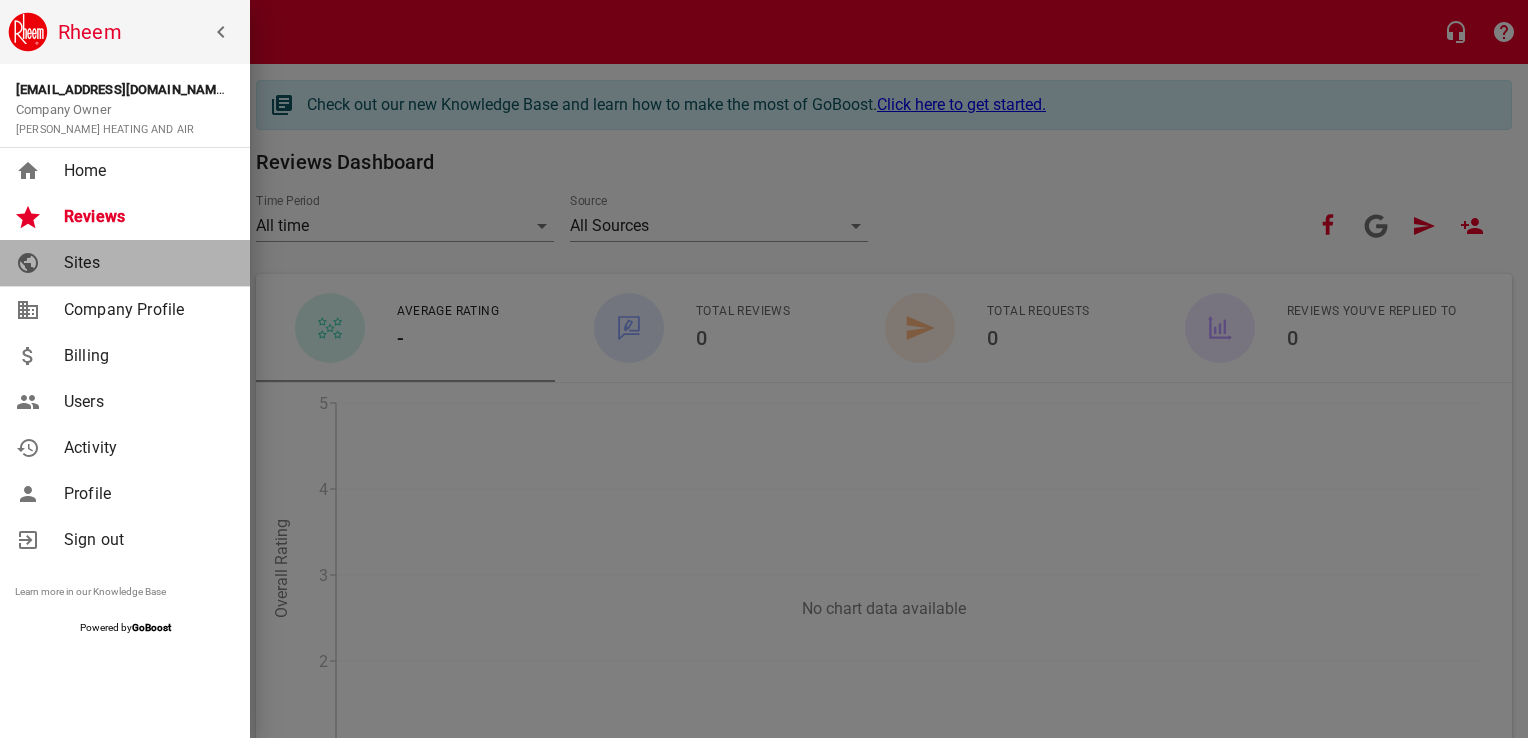 click on "Sites" at bounding box center [145, 263] 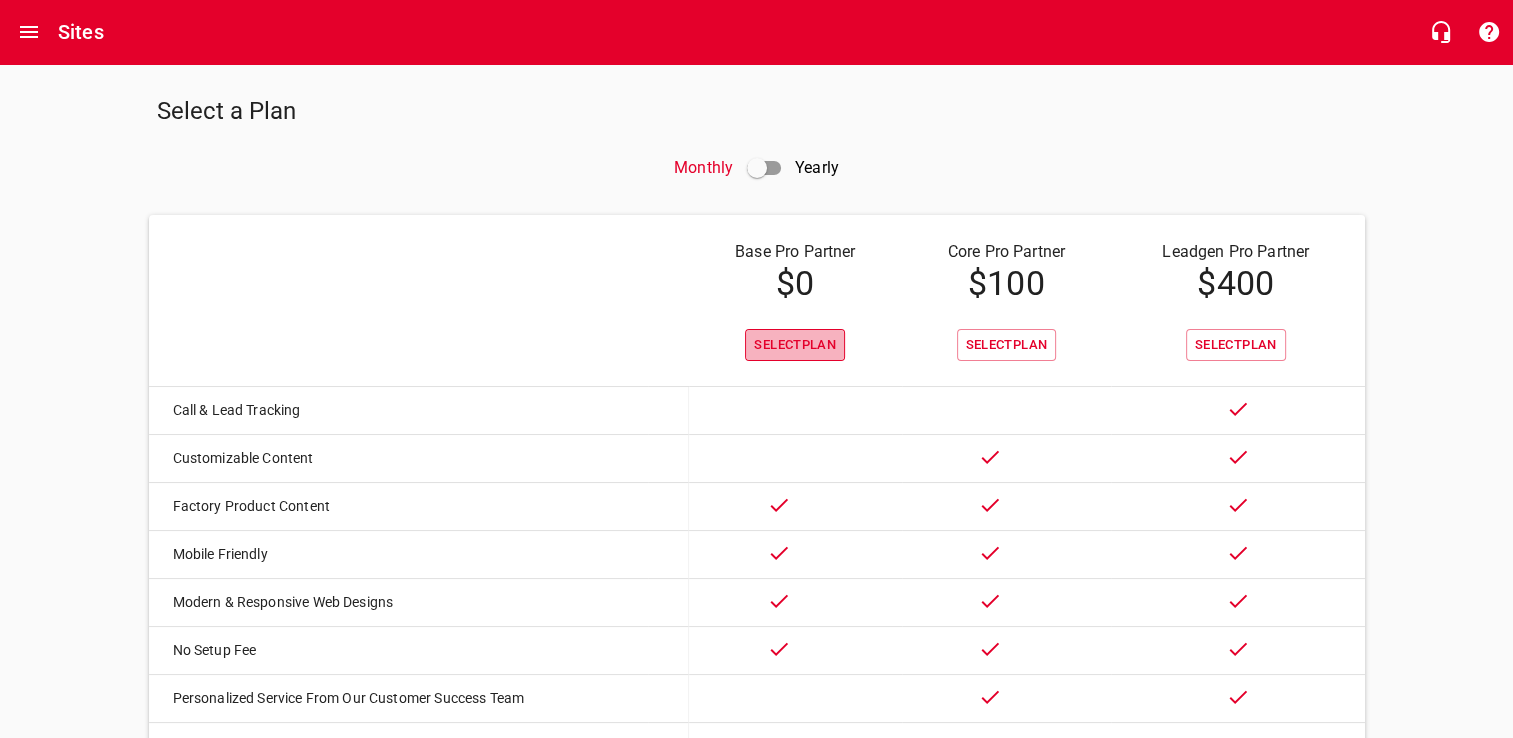 click on "Select  Plan" at bounding box center [795, 345] 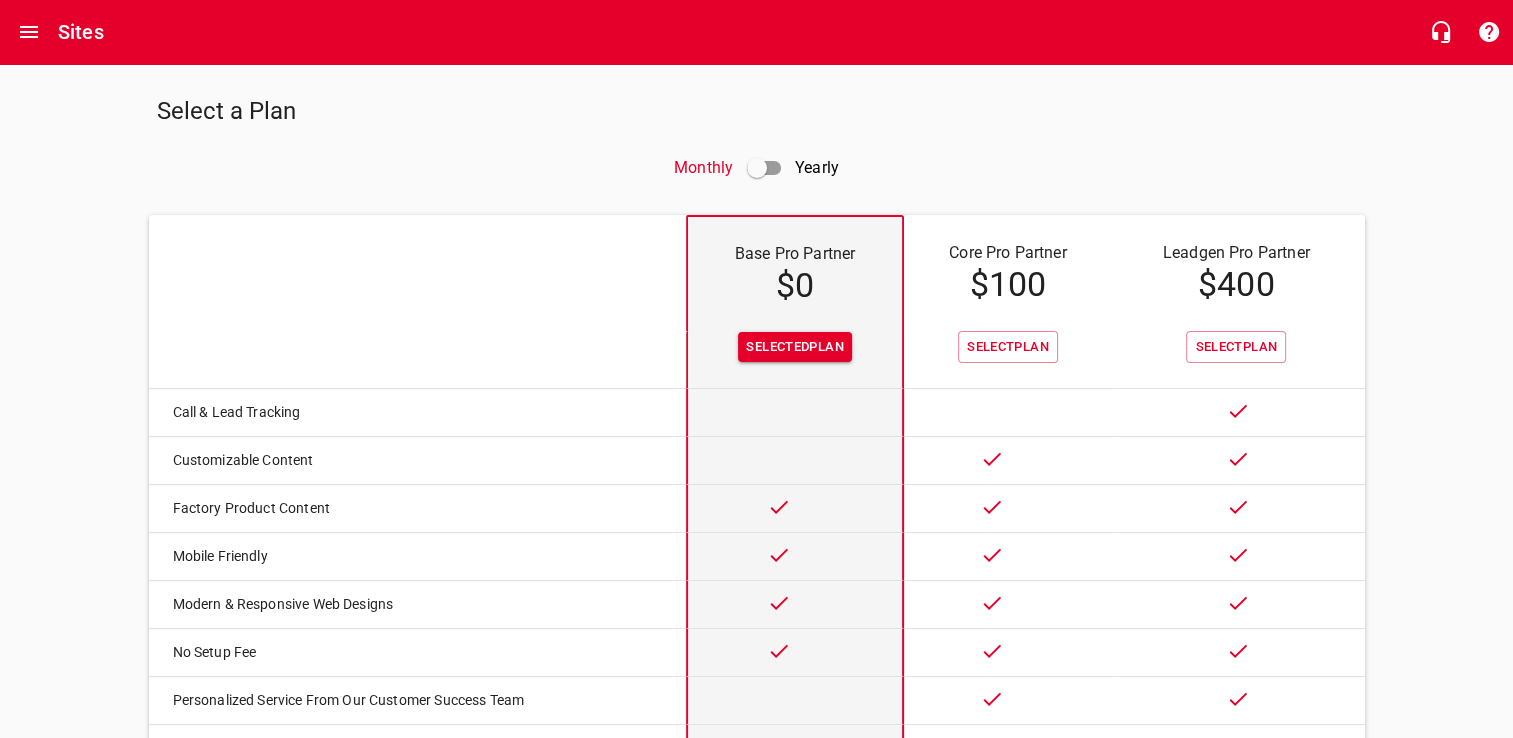 click on "Select a Plan Monthly Yearly Base Pro Partner $ 0 Core Pro Partner $ 100 Leadgen Pro Partner $ 400 Selected  Plan Select  Plan Select  Plan Call & Lead Tracking Customizable Content Factory Product Content Mobile Friendly Modern & Responsive Web Designs No Setup Fee Personalized Service From Our Customer Success Team Purchase New Domain Search Engine Friendly SSL Certificate Included Subdomain Provided Unlimited Pages Updates Included Use Your Existing Domain Web Analytics Dashboard Site Designs 6 9 8 Clean Air - HVAC Clean Air - Rheem Even Keel - Rheem High Octane Modern Flow - Rheem Polished Pro - Rheem Split Shine - HVAC Steady Scroll - Rheem True Blue - Rheem Twenty First - Rheem Zoooom Next" at bounding box center (756, 905) 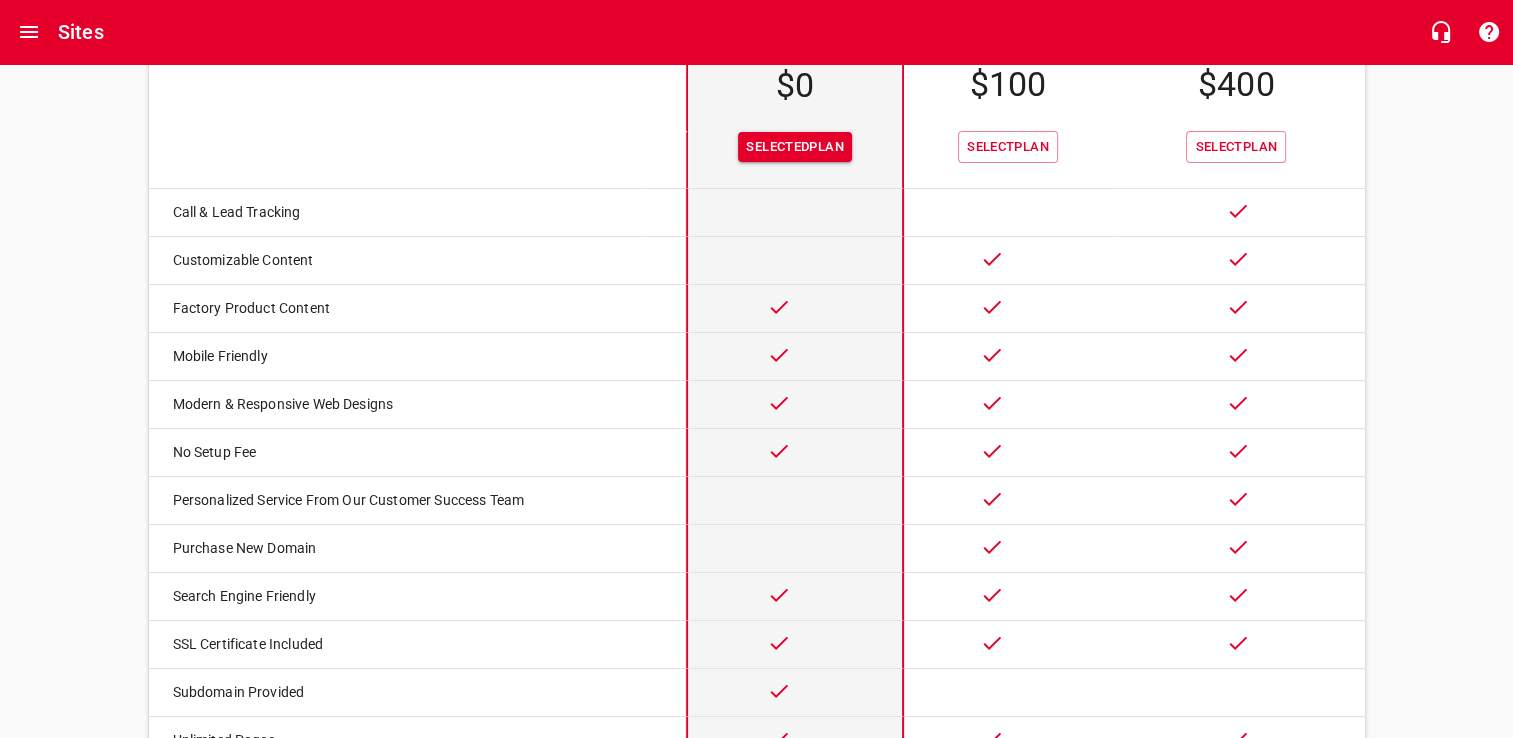scroll, scrollTop: 346, scrollLeft: 0, axis: vertical 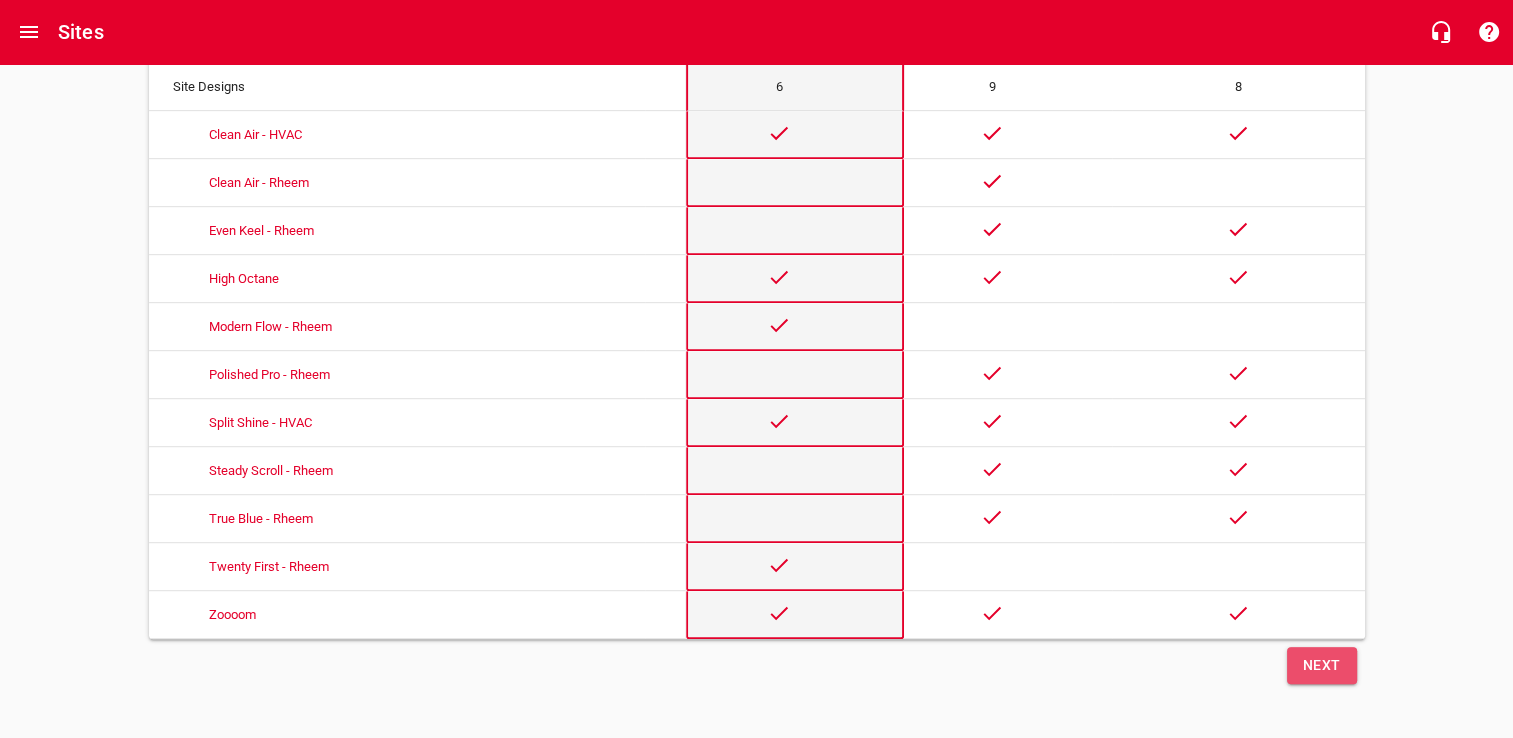click on "Next" at bounding box center (1322, 665) 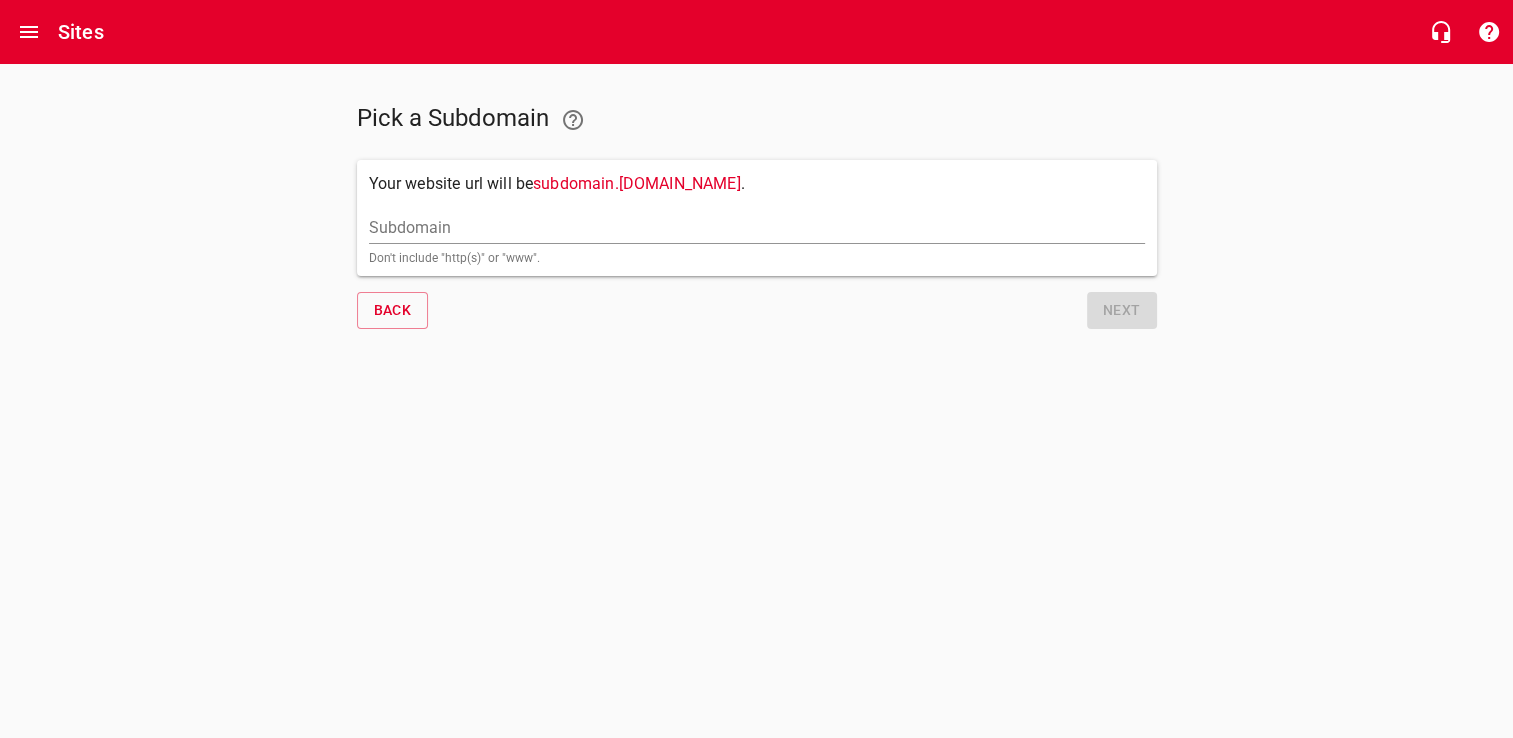 scroll, scrollTop: 0, scrollLeft: 0, axis: both 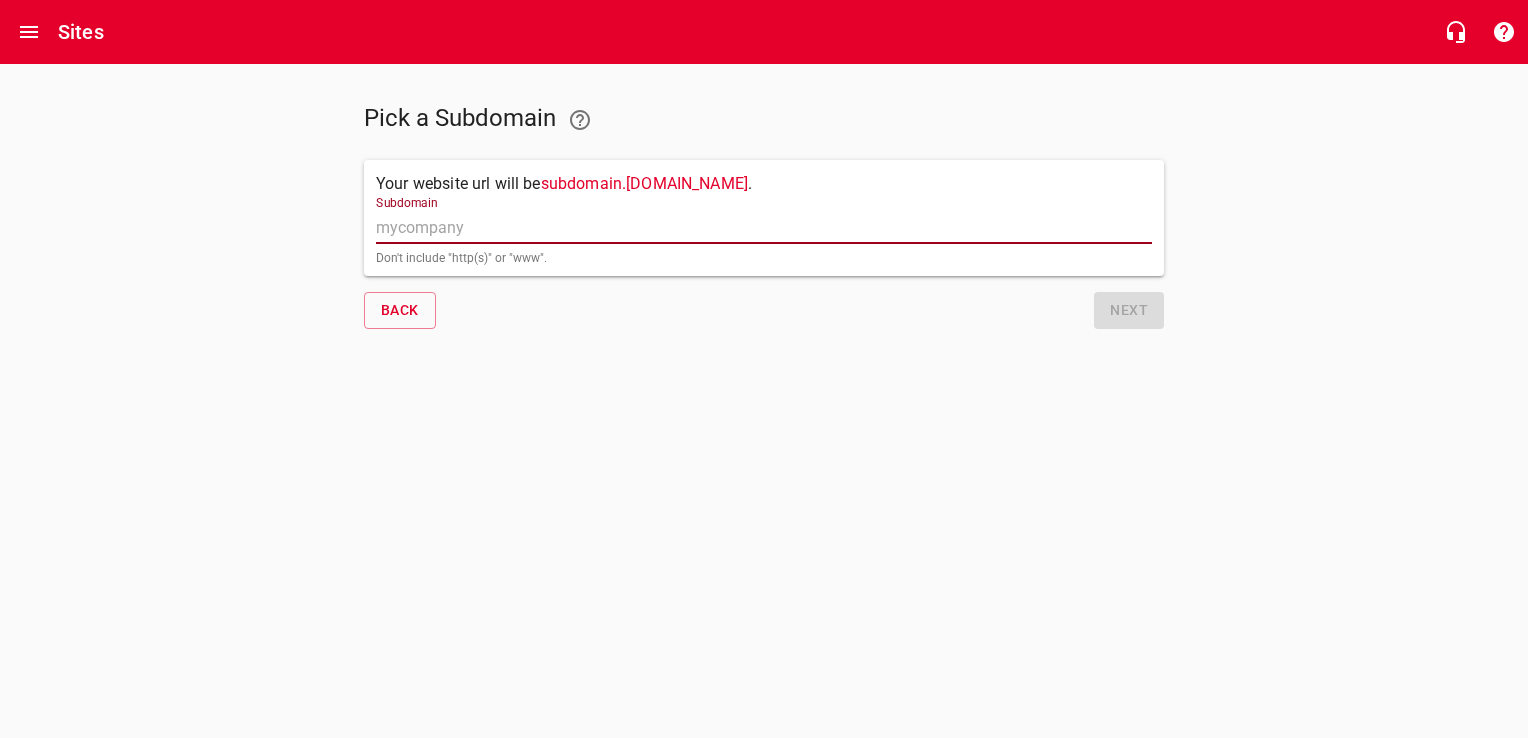 click on "Subdomain" at bounding box center (764, 228) 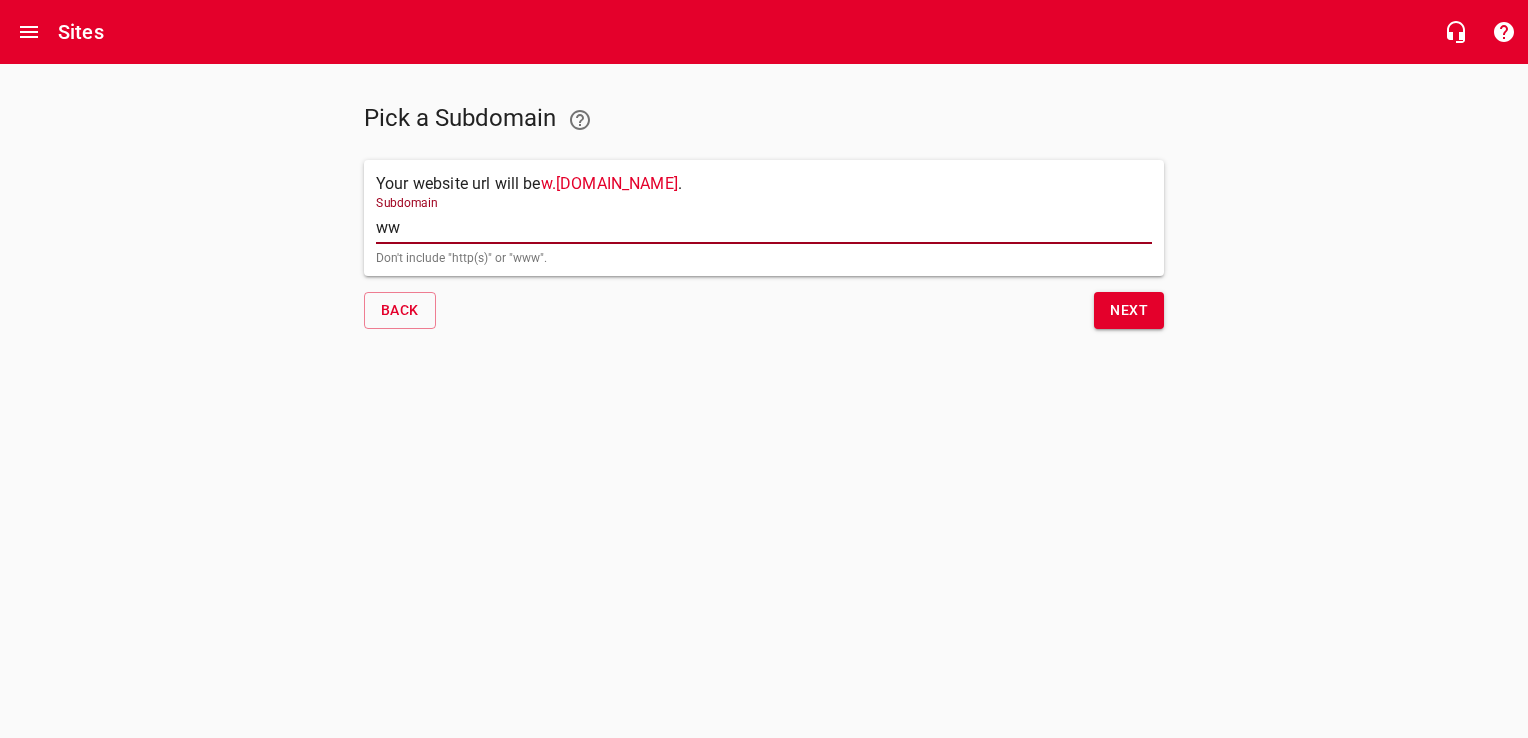 type on "www" 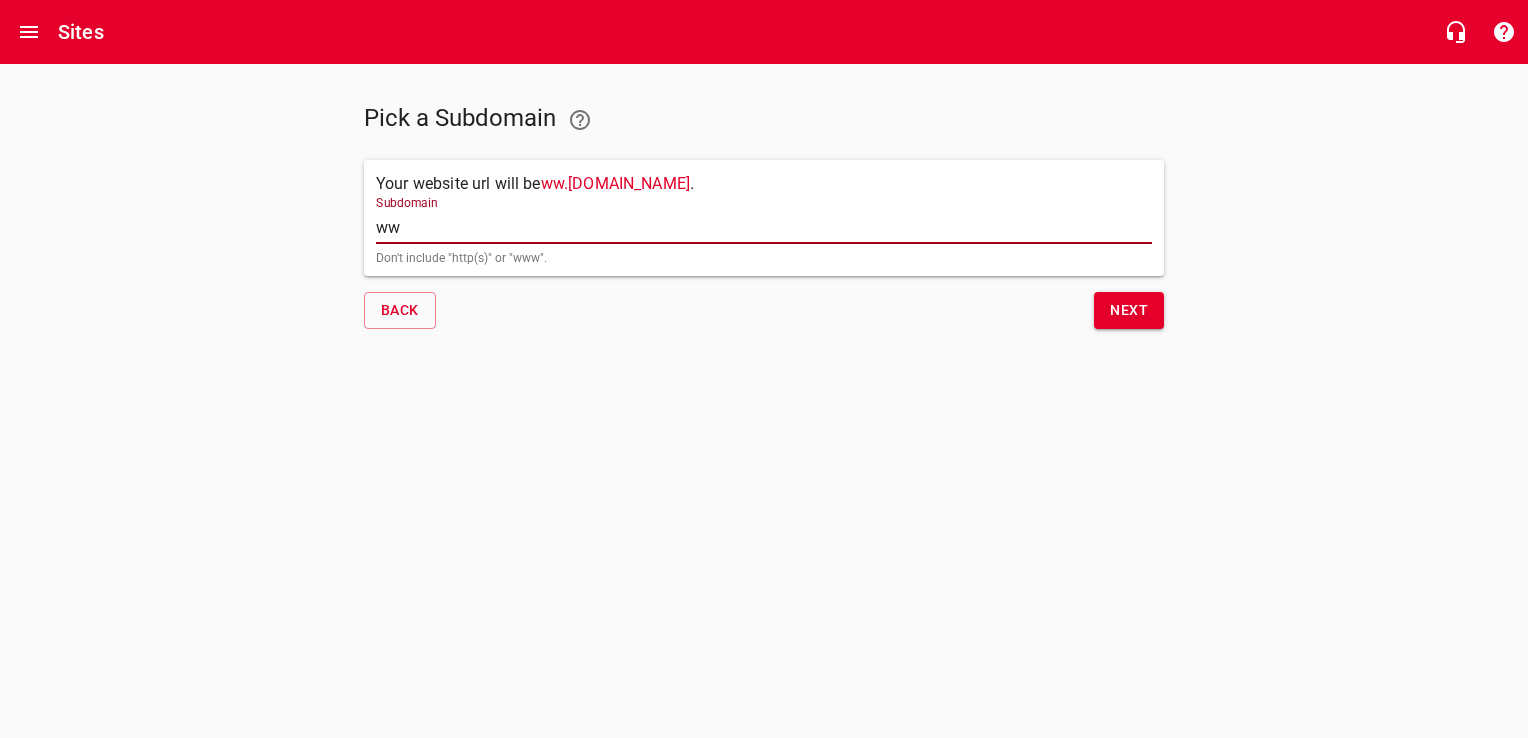 type on "www" 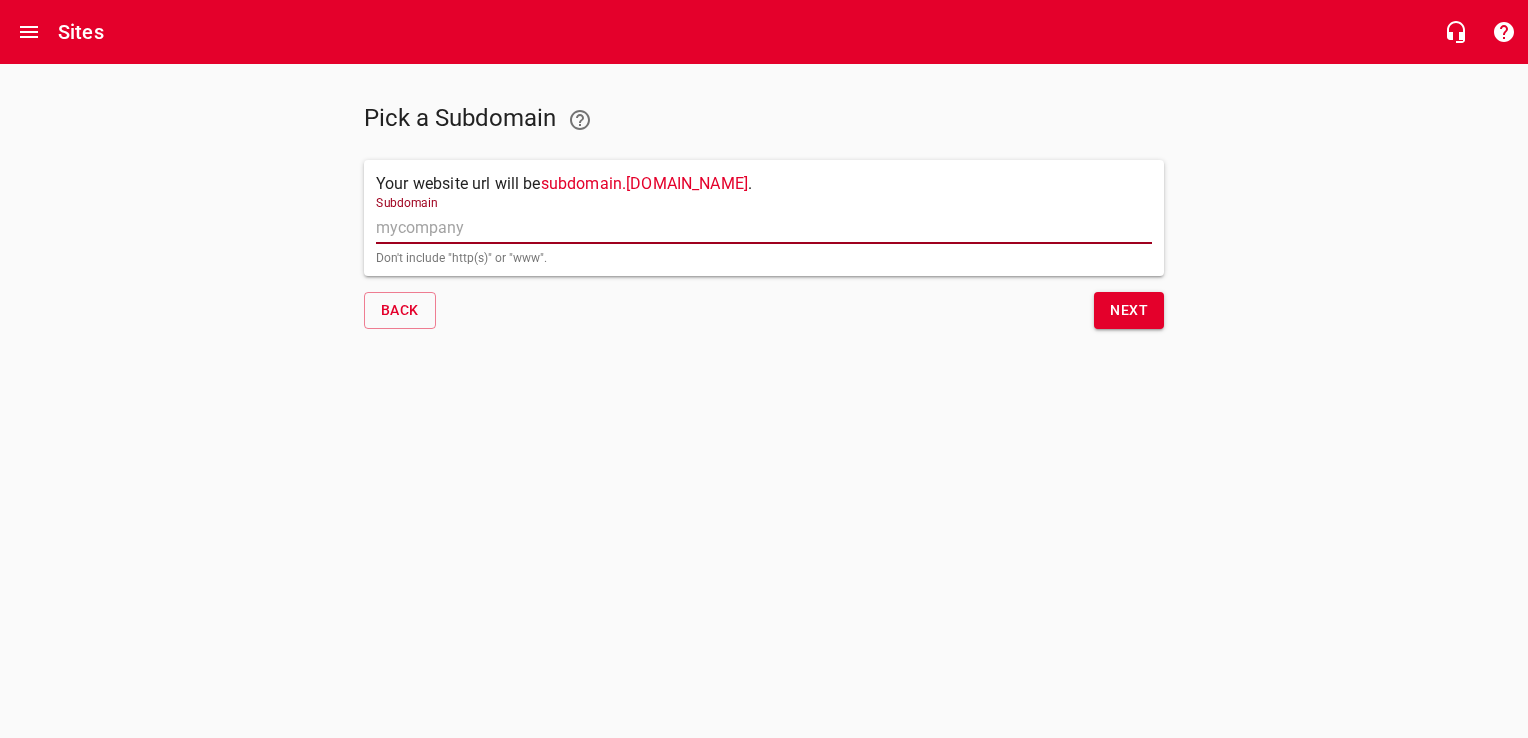 click on "Subdomain" at bounding box center [764, 228] 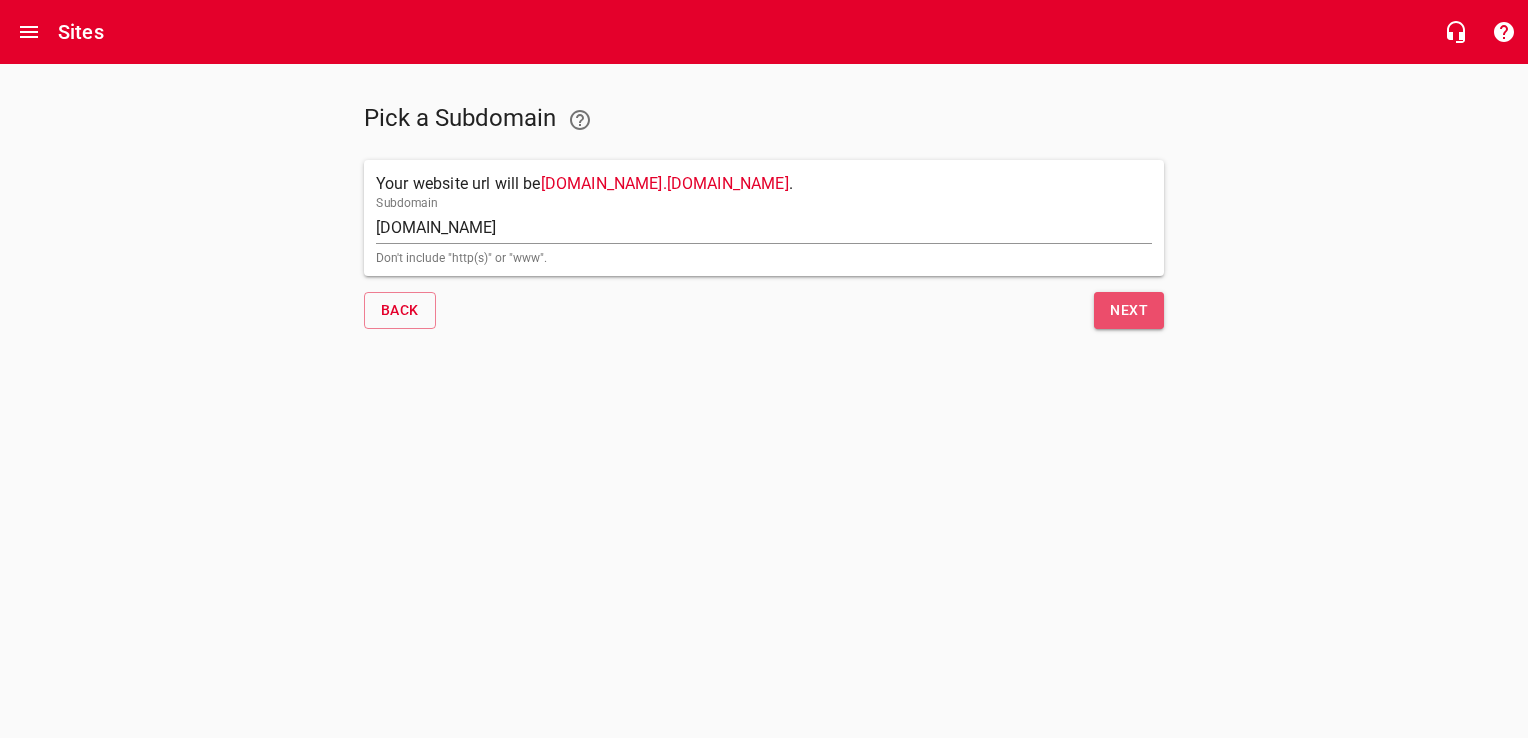click on "Next" at bounding box center [1129, 310] 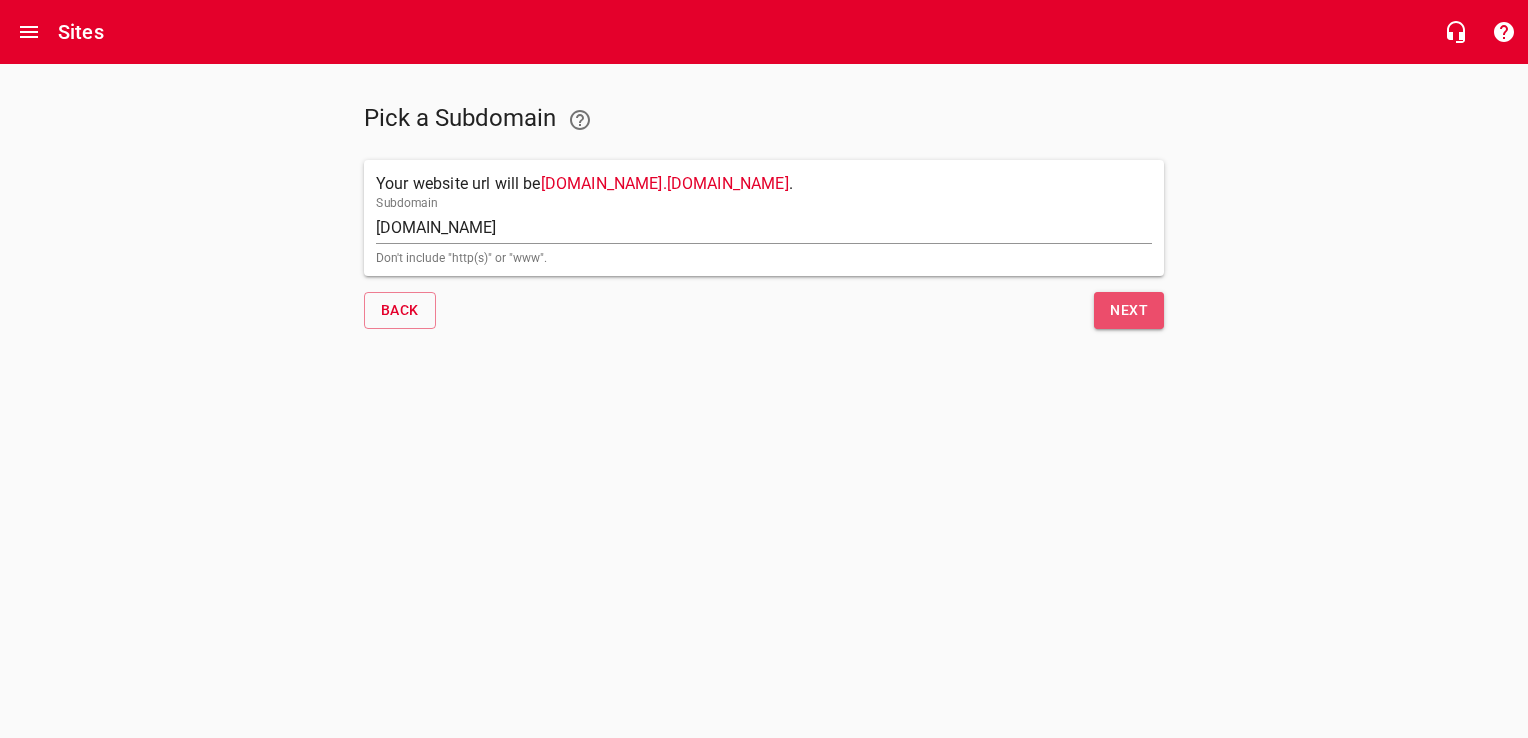 click on "Next" at bounding box center (1129, 310) 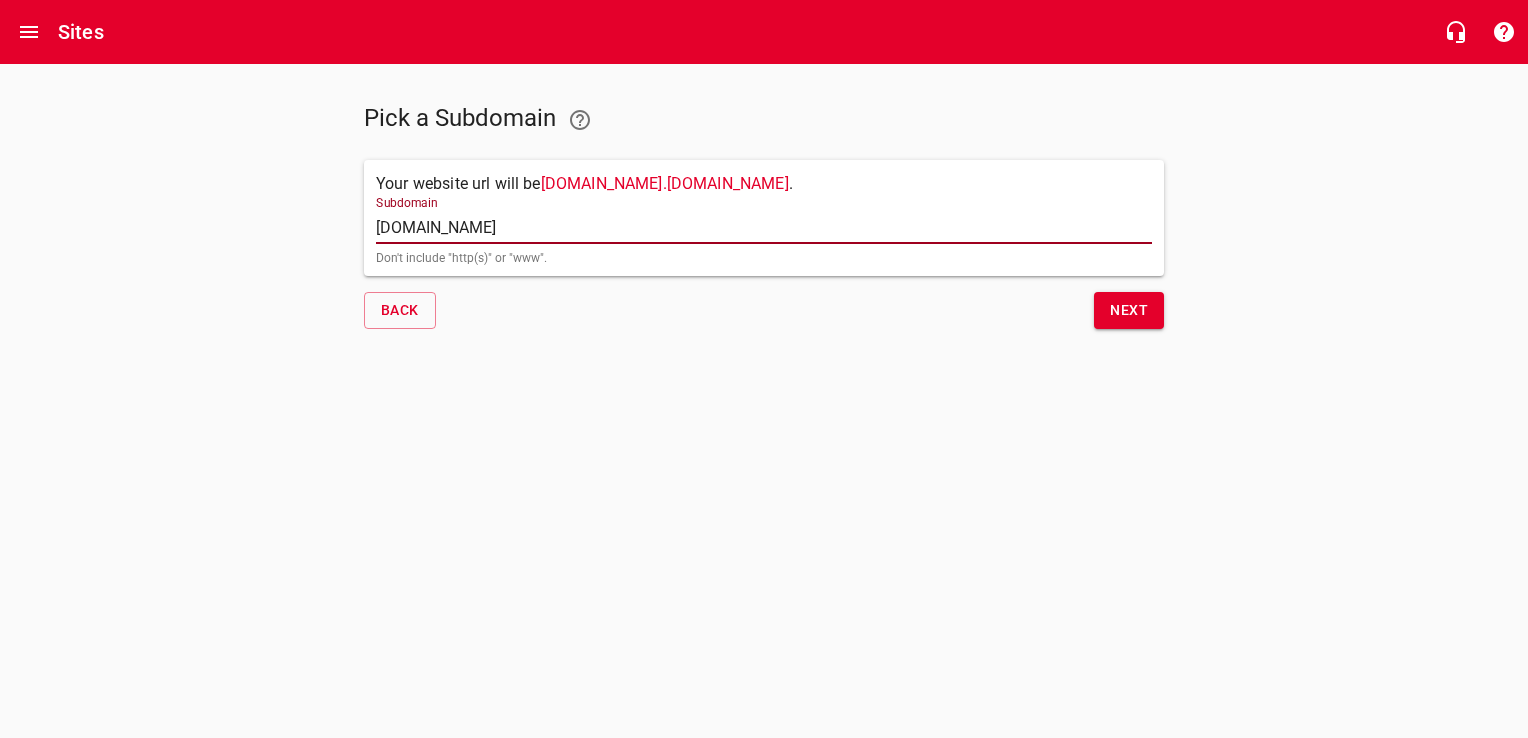 click on "[DOMAIN_NAME]" at bounding box center [764, 228] 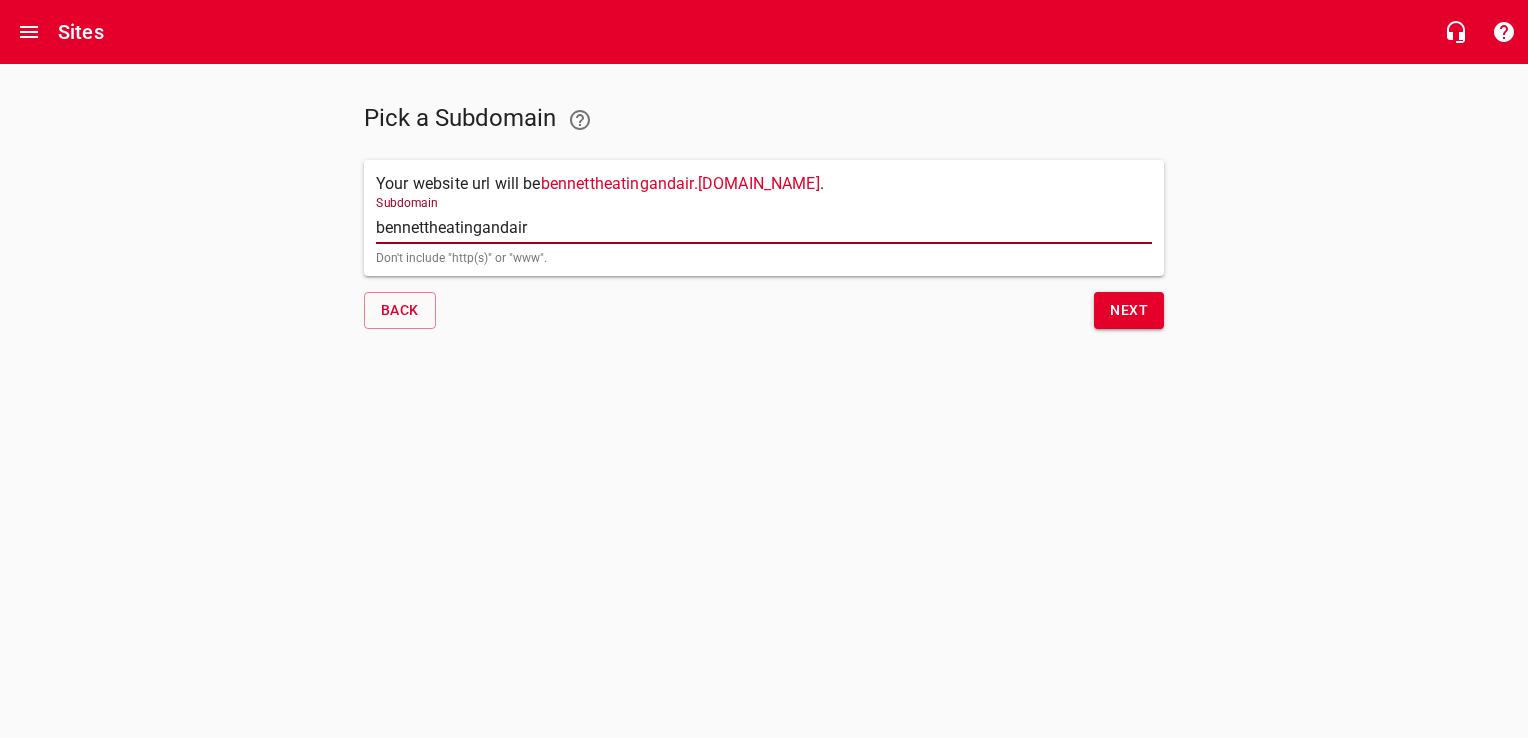 type on "bennettheatingandair" 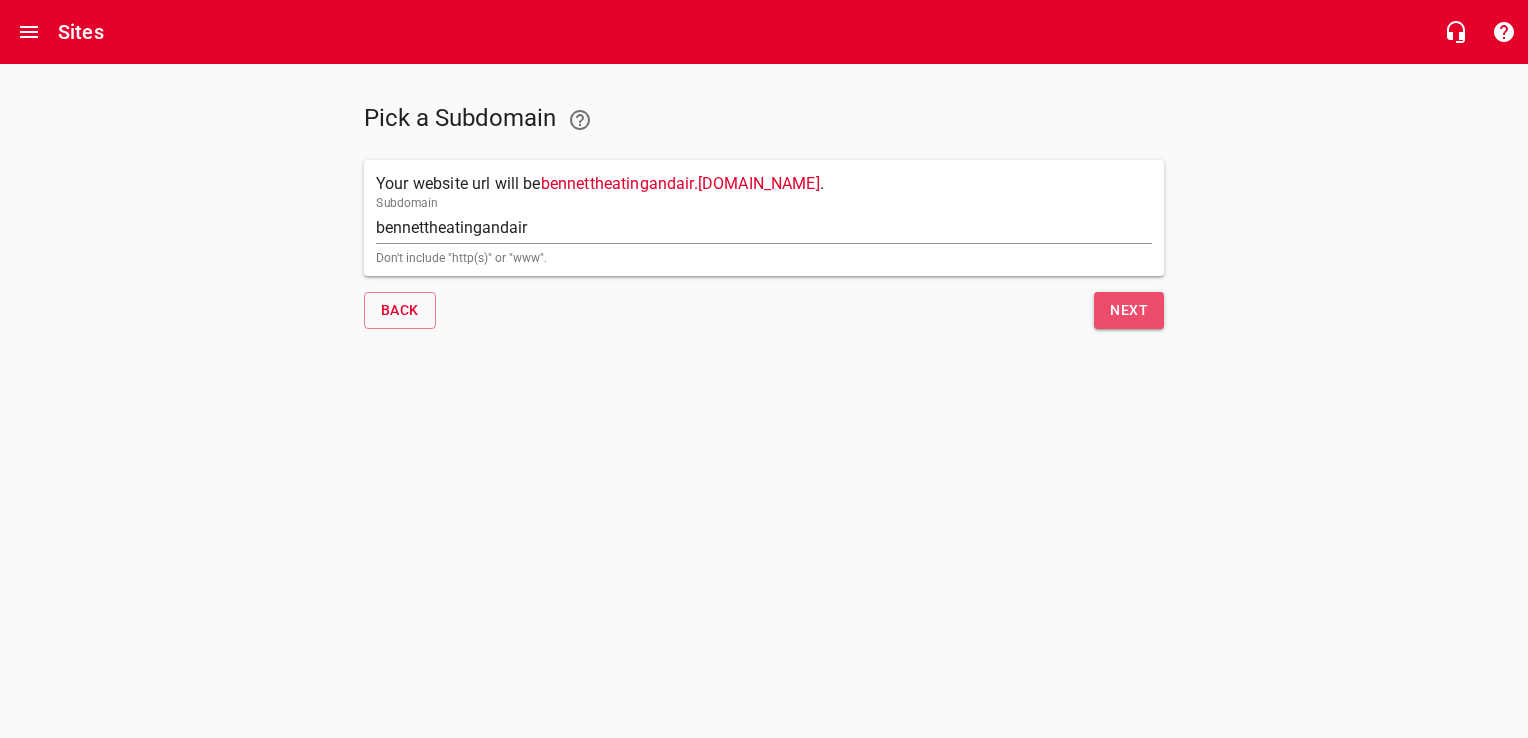 click on "Next" at bounding box center [1129, 310] 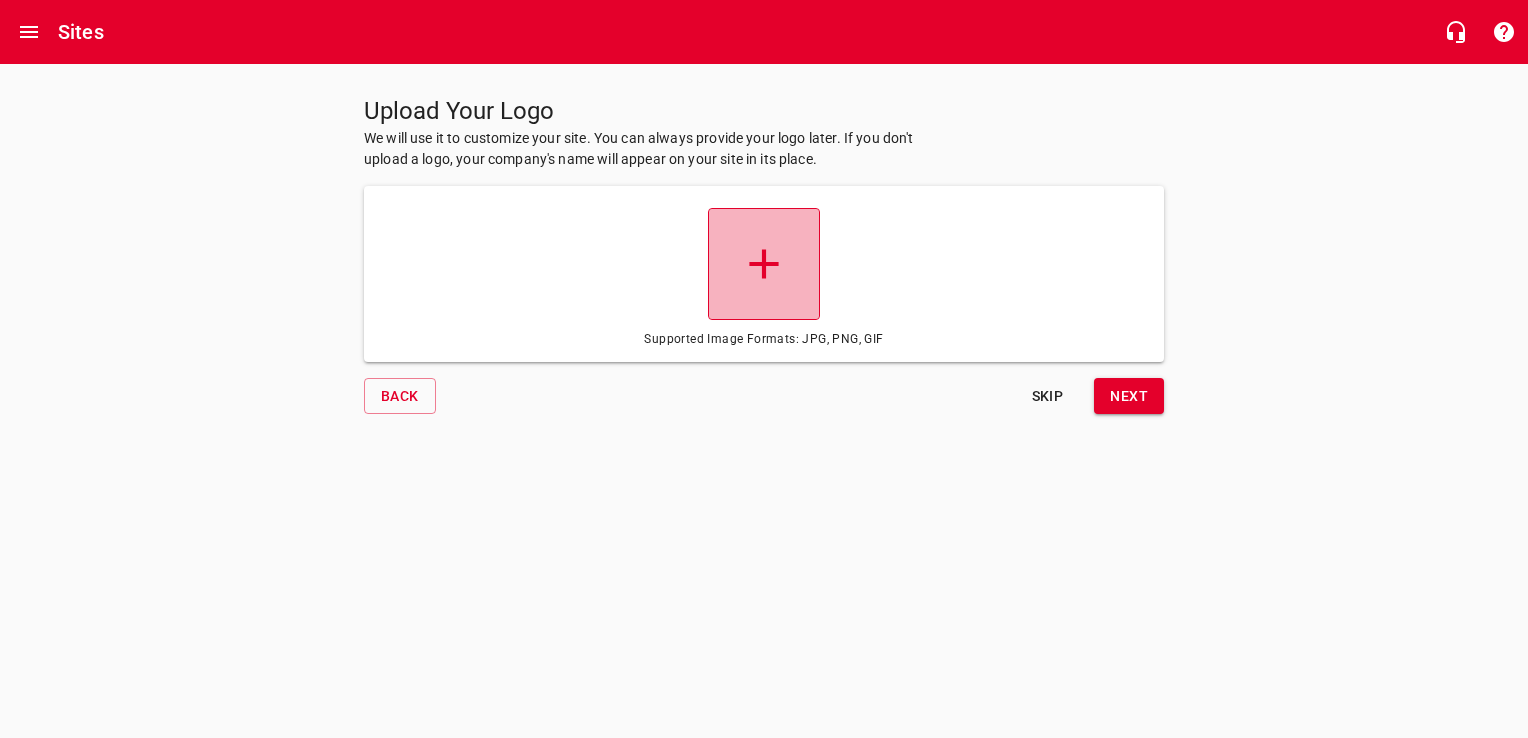 click 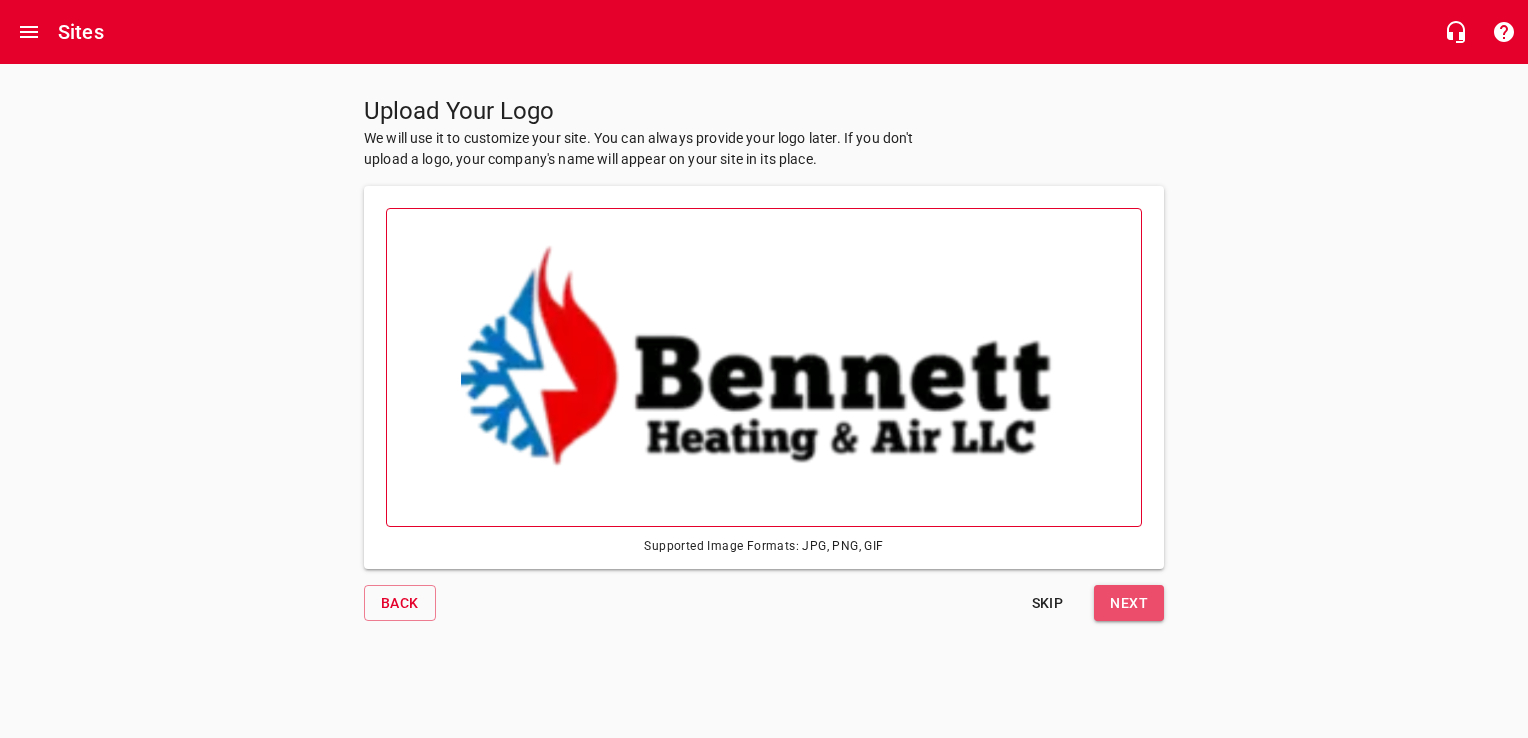 click on "Next" at bounding box center (1129, 603) 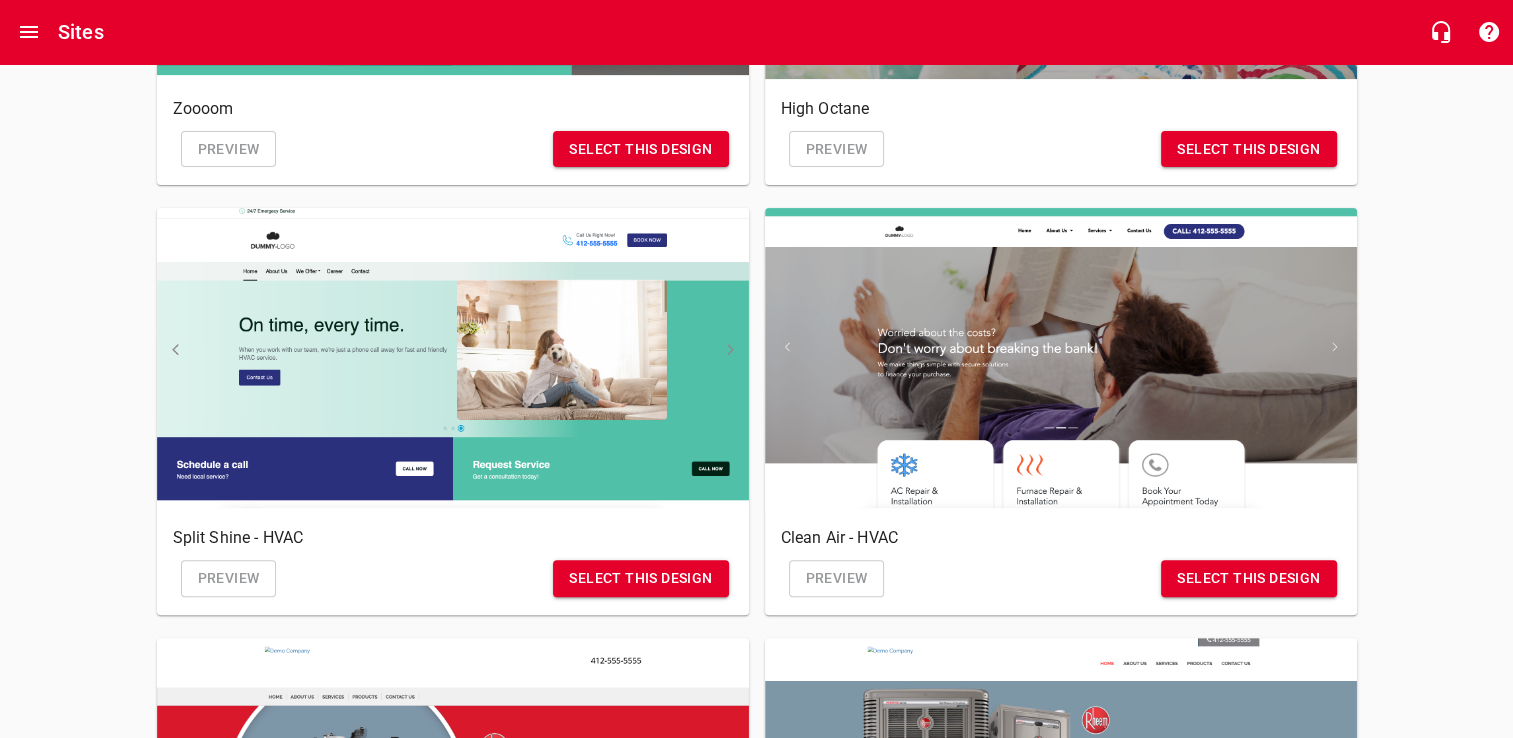 scroll, scrollTop: 520, scrollLeft: 0, axis: vertical 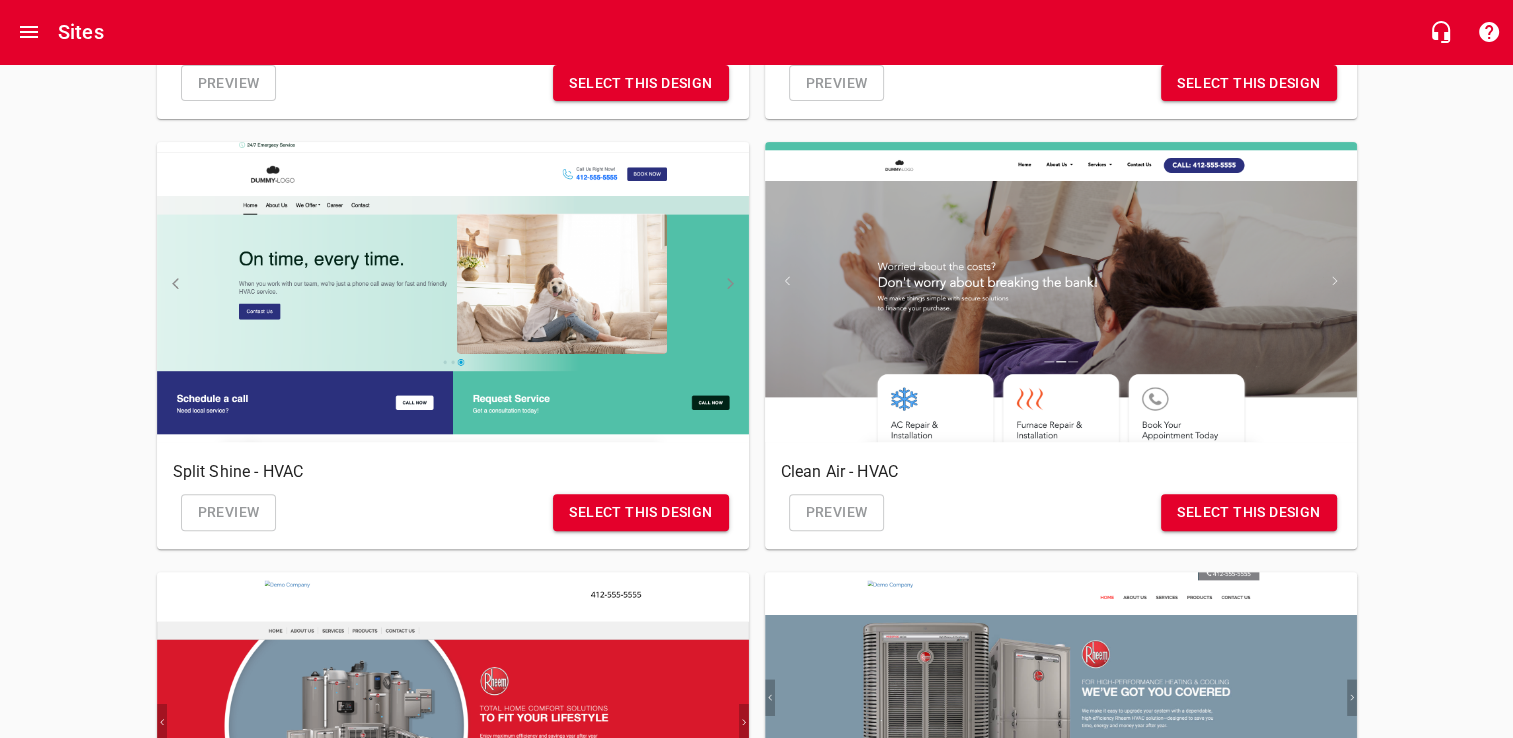 click on "Select this design" at bounding box center (640, 512) 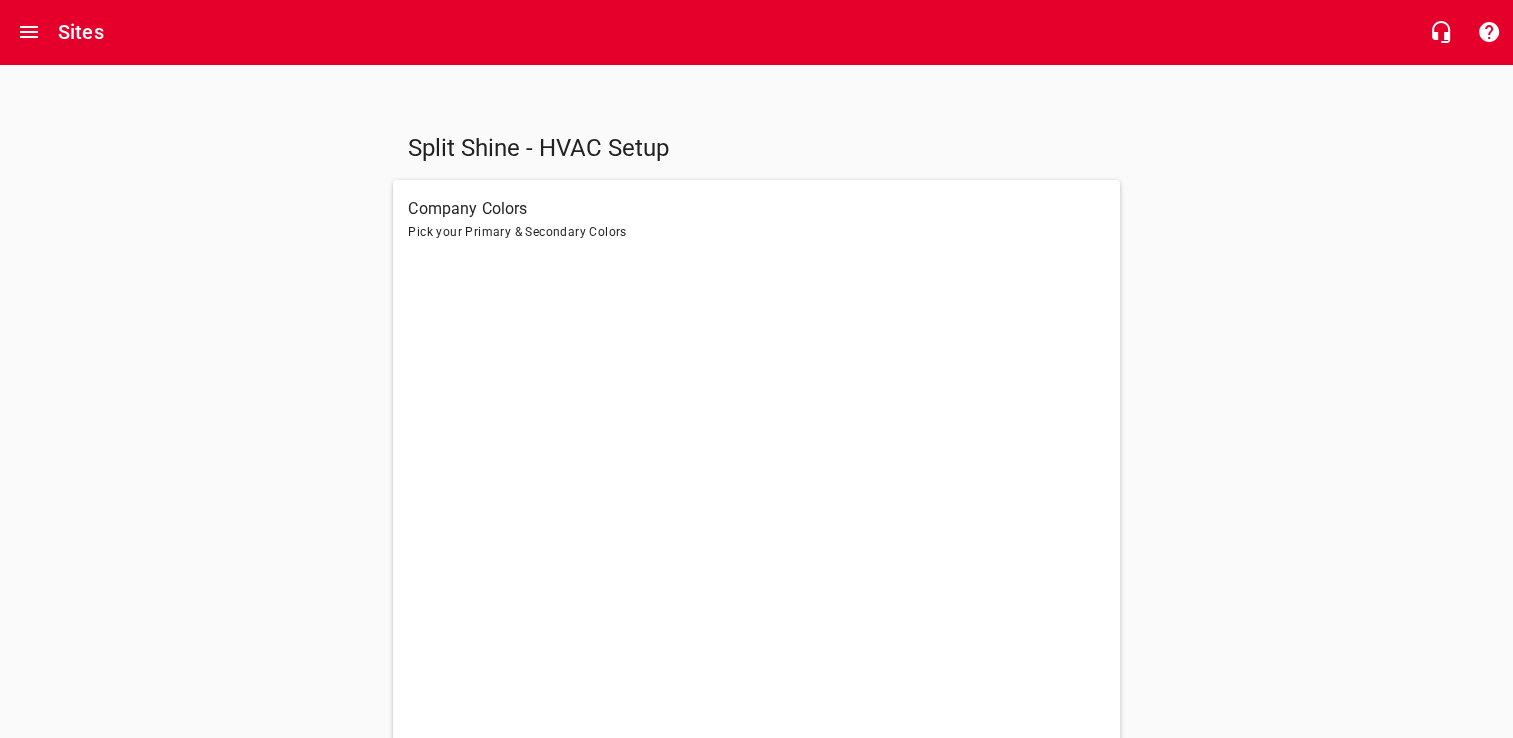 scroll, scrollTop: 0, scrollLeft: 0, axis: both 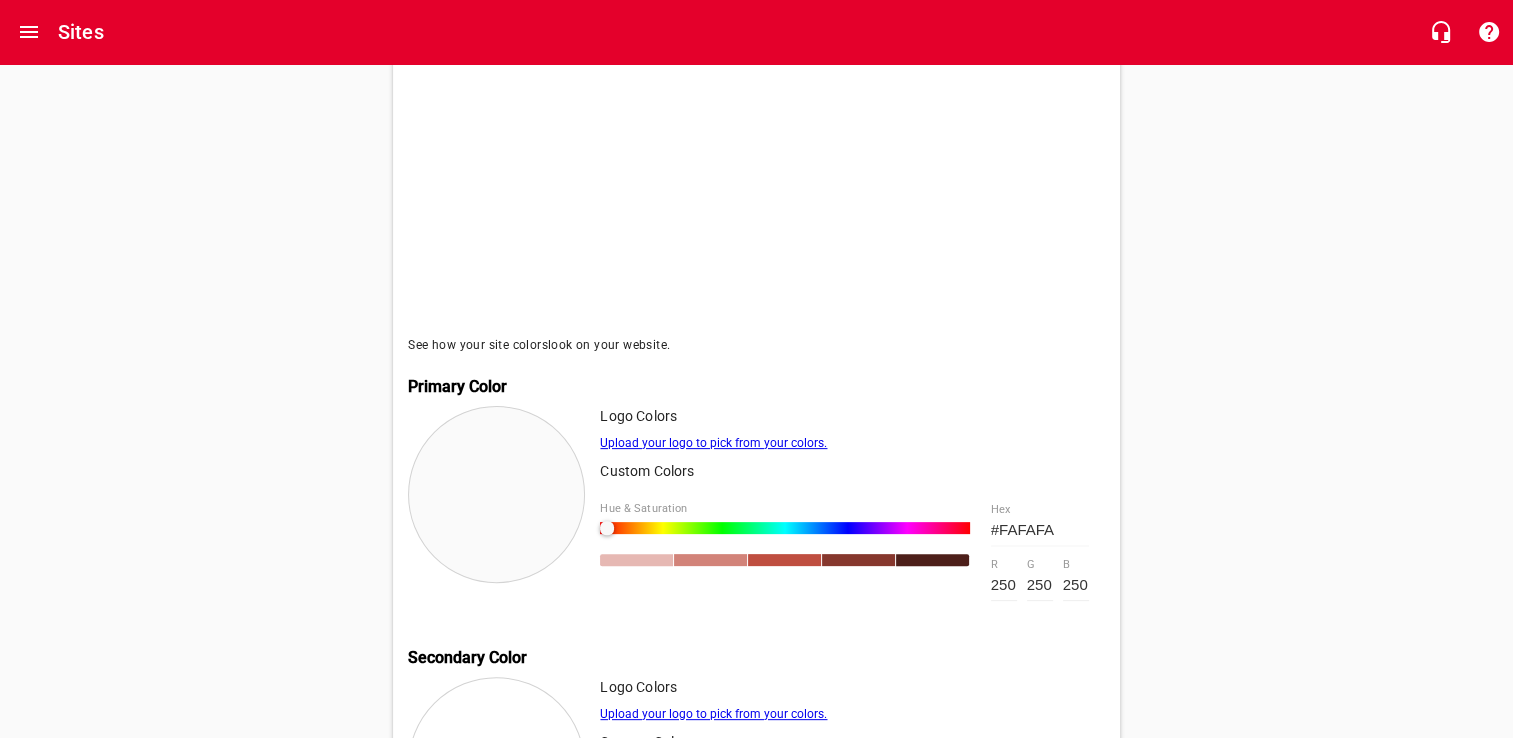 drag, startPoint x: 599, startPoint y: 534, endPoint x: 607, endPoint y: 548, distance: 16.124516 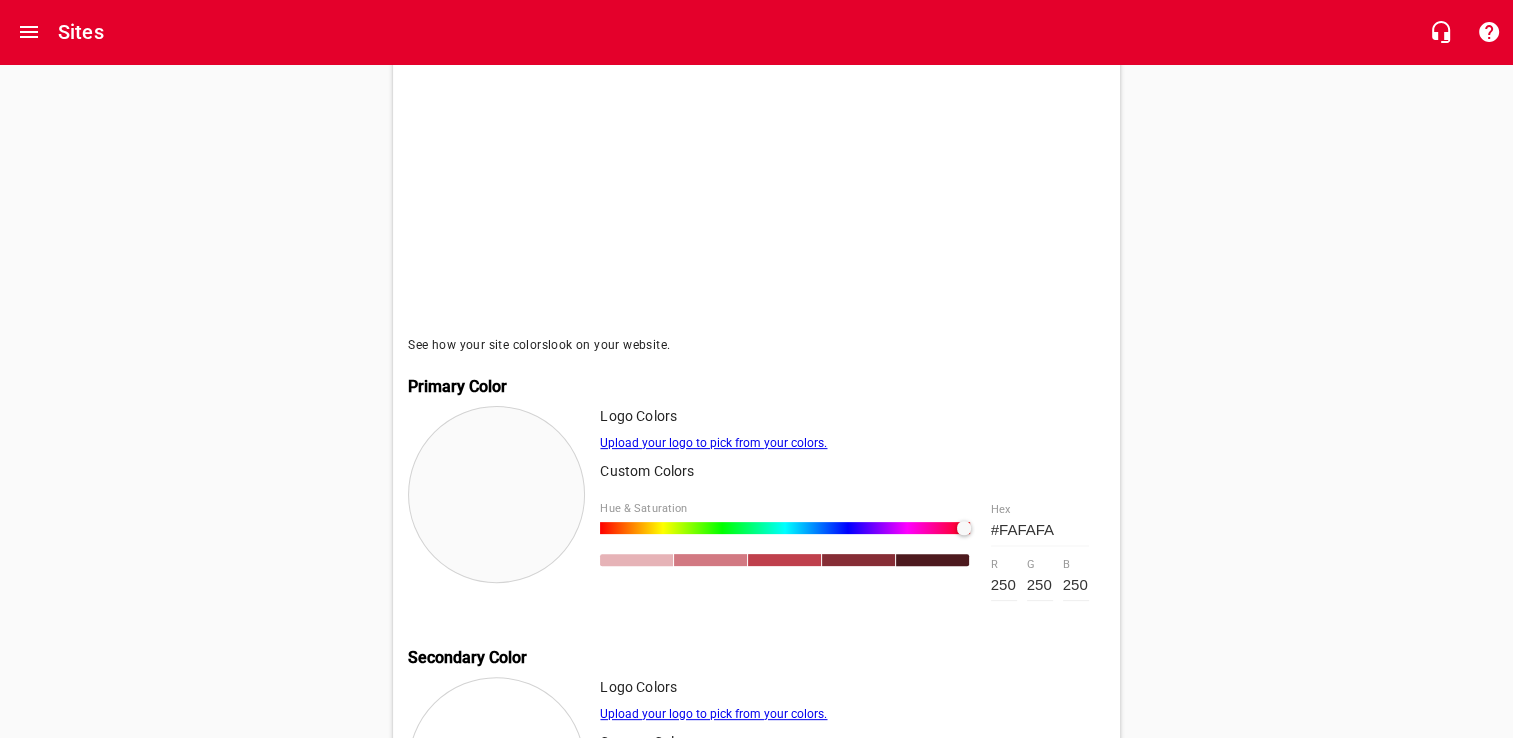 click at bounding box center [964, 528] 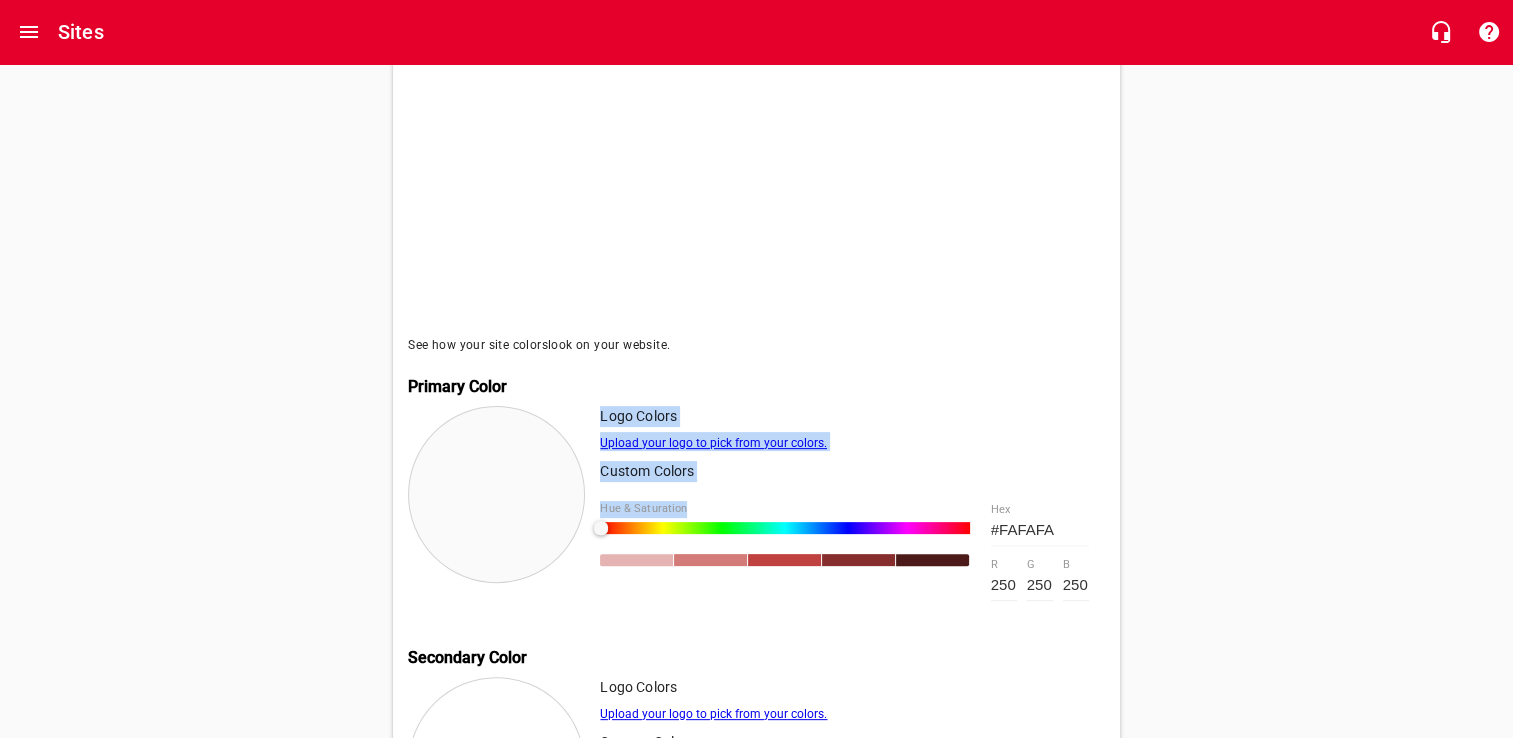 drag, startPoint x: 960, startPoint y: 536, endPoint x: 576, endPoint y: 588, distance: 387.50485 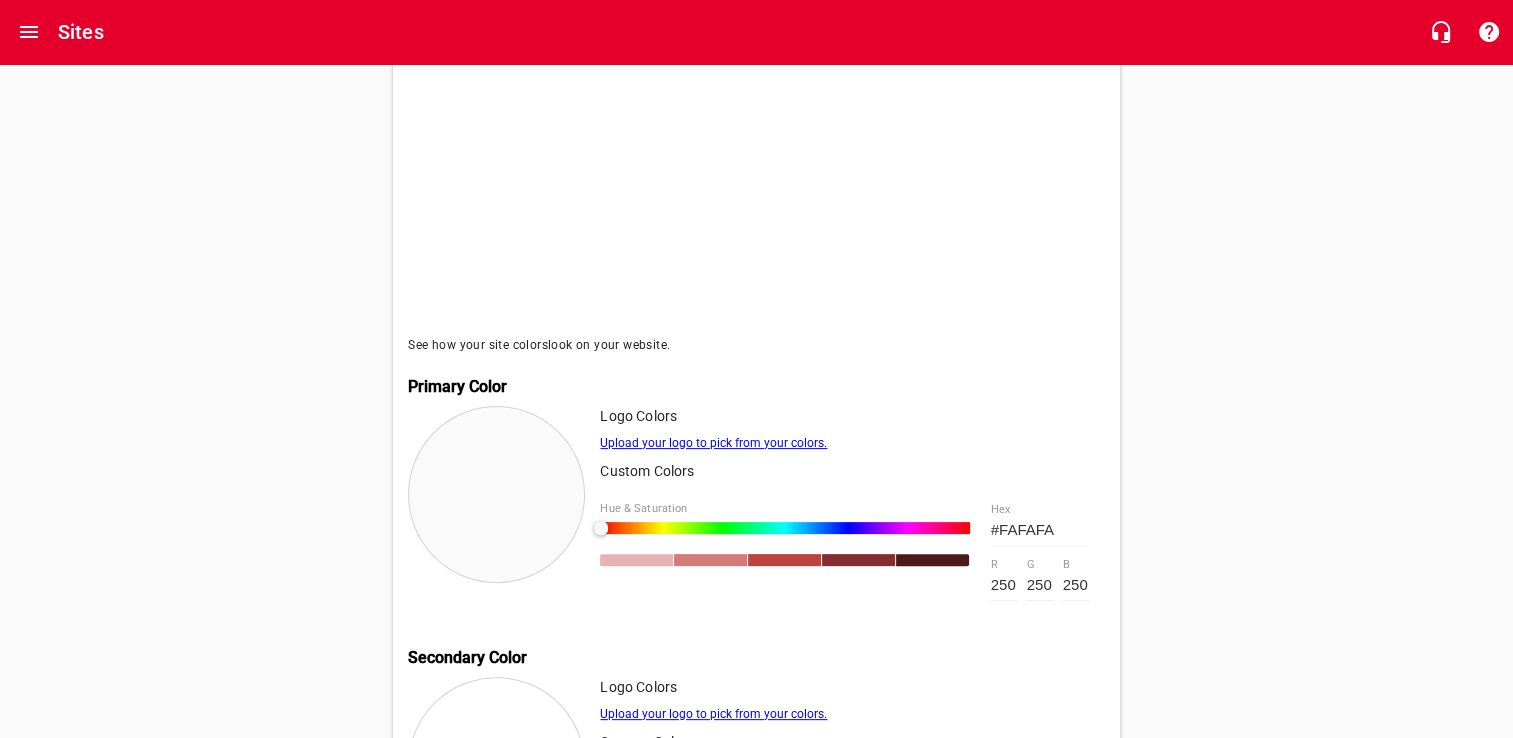 click on "Primary Color" at bounding box center [756, 386] 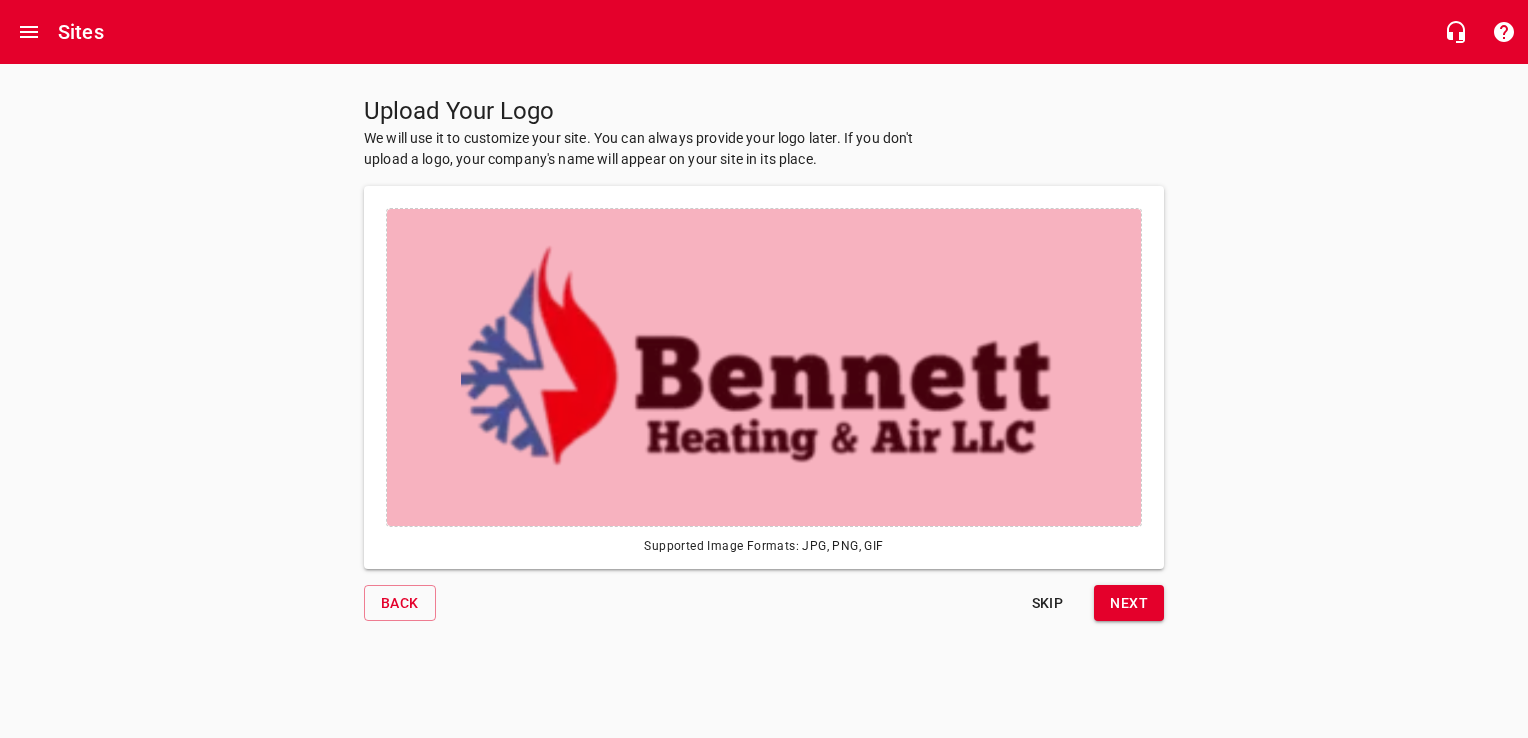 click at bounding box center [764, 367] 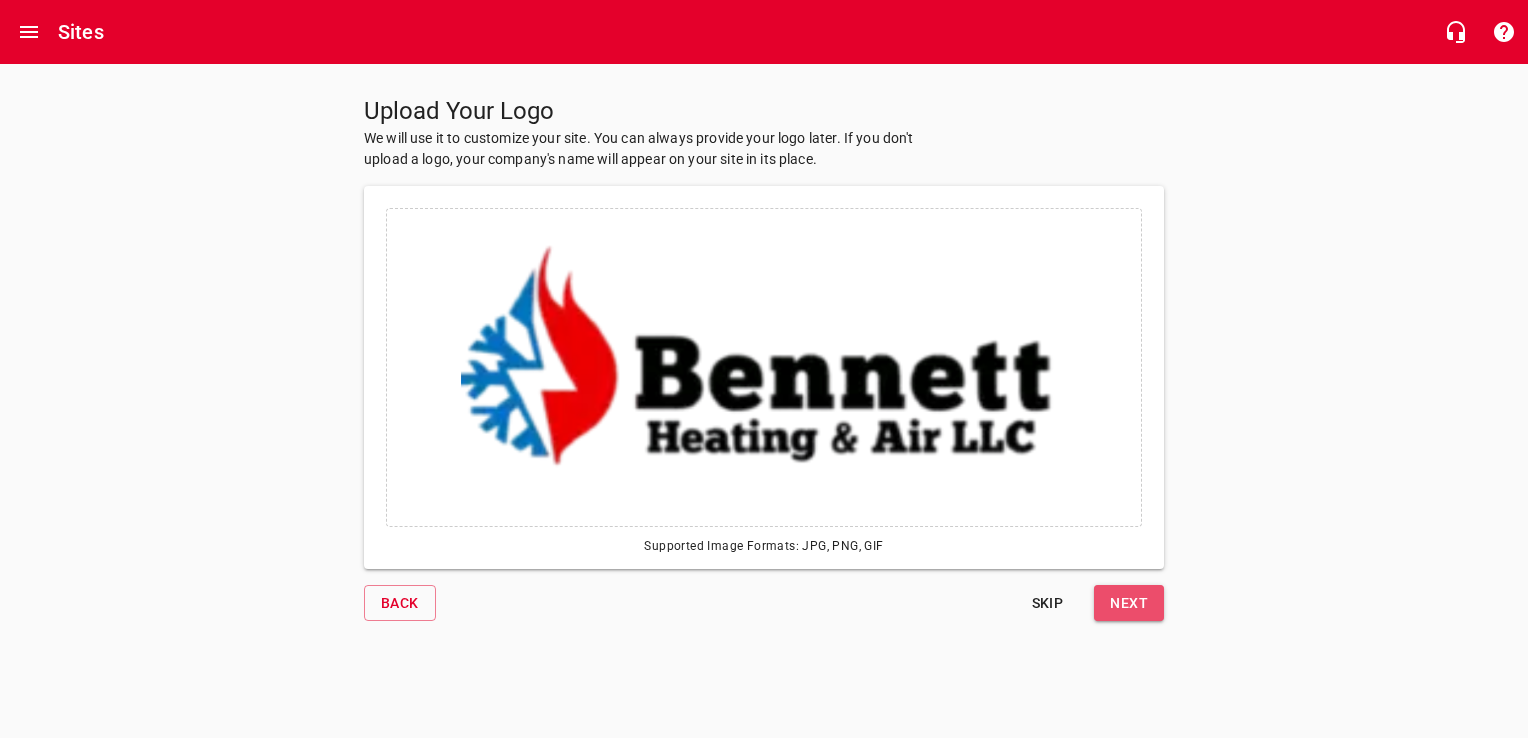 click on "Next" at bounding box center [1129, 603] 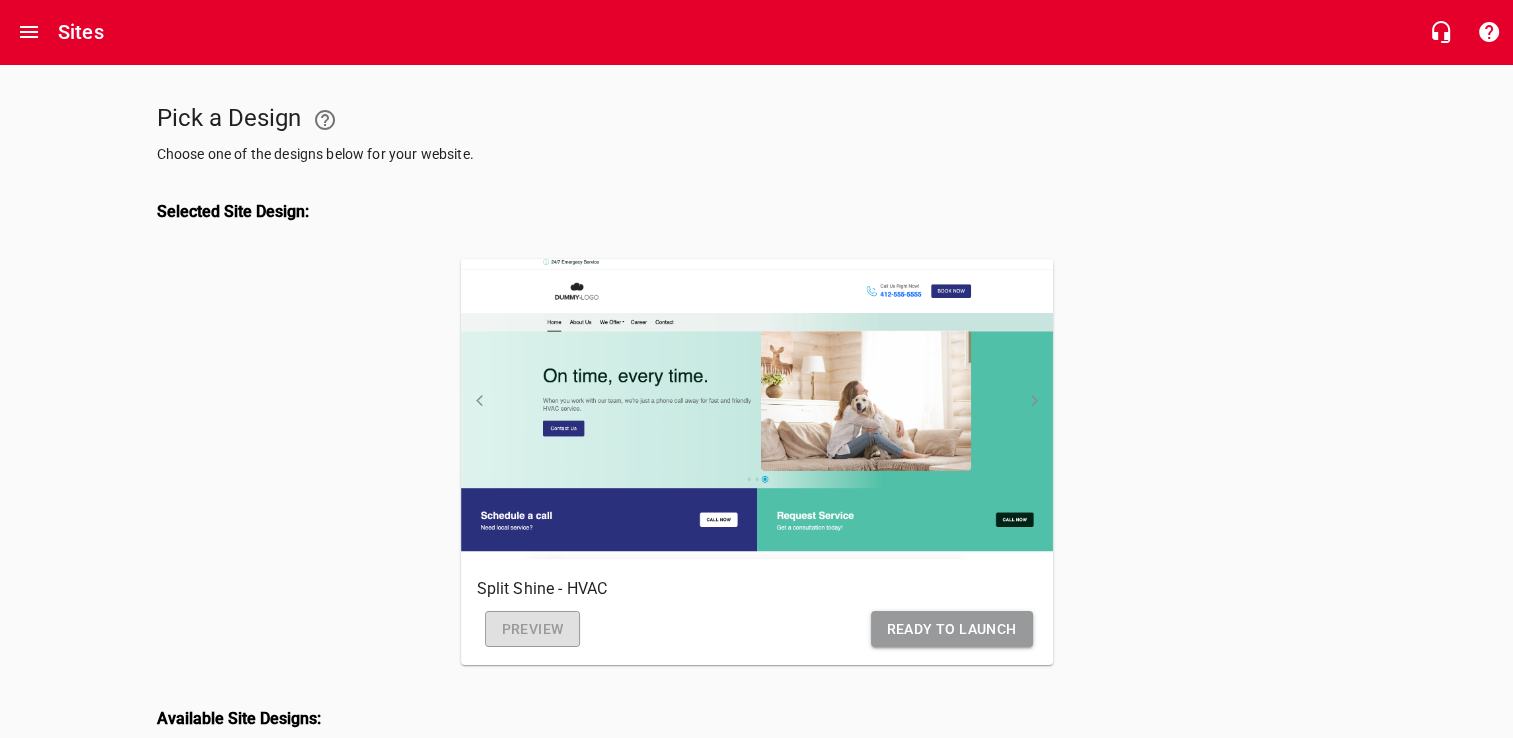 click on "Preview" at bounding box center (533, 629) 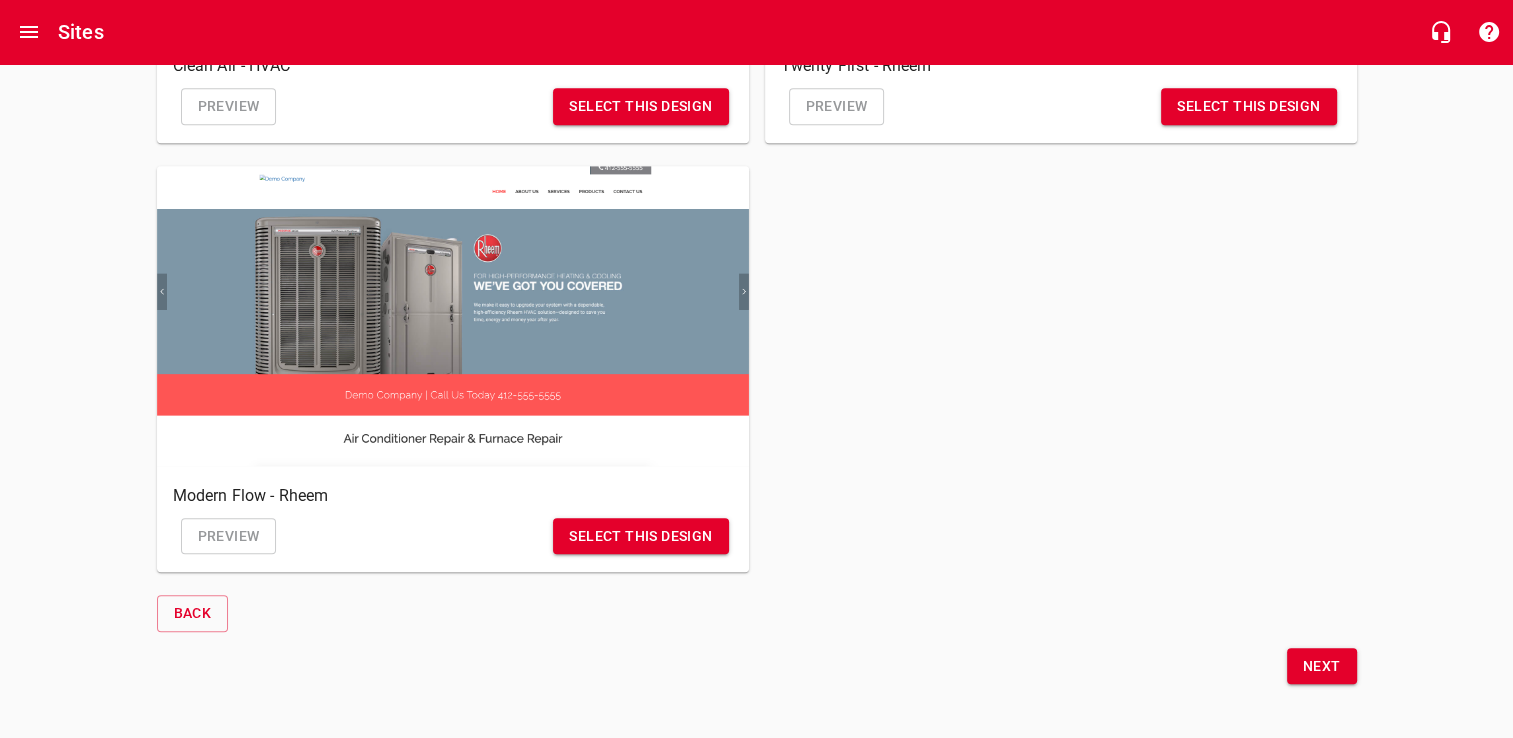 scroll, scrollTop: 1468, scrollLeft: 0, axis: vertical 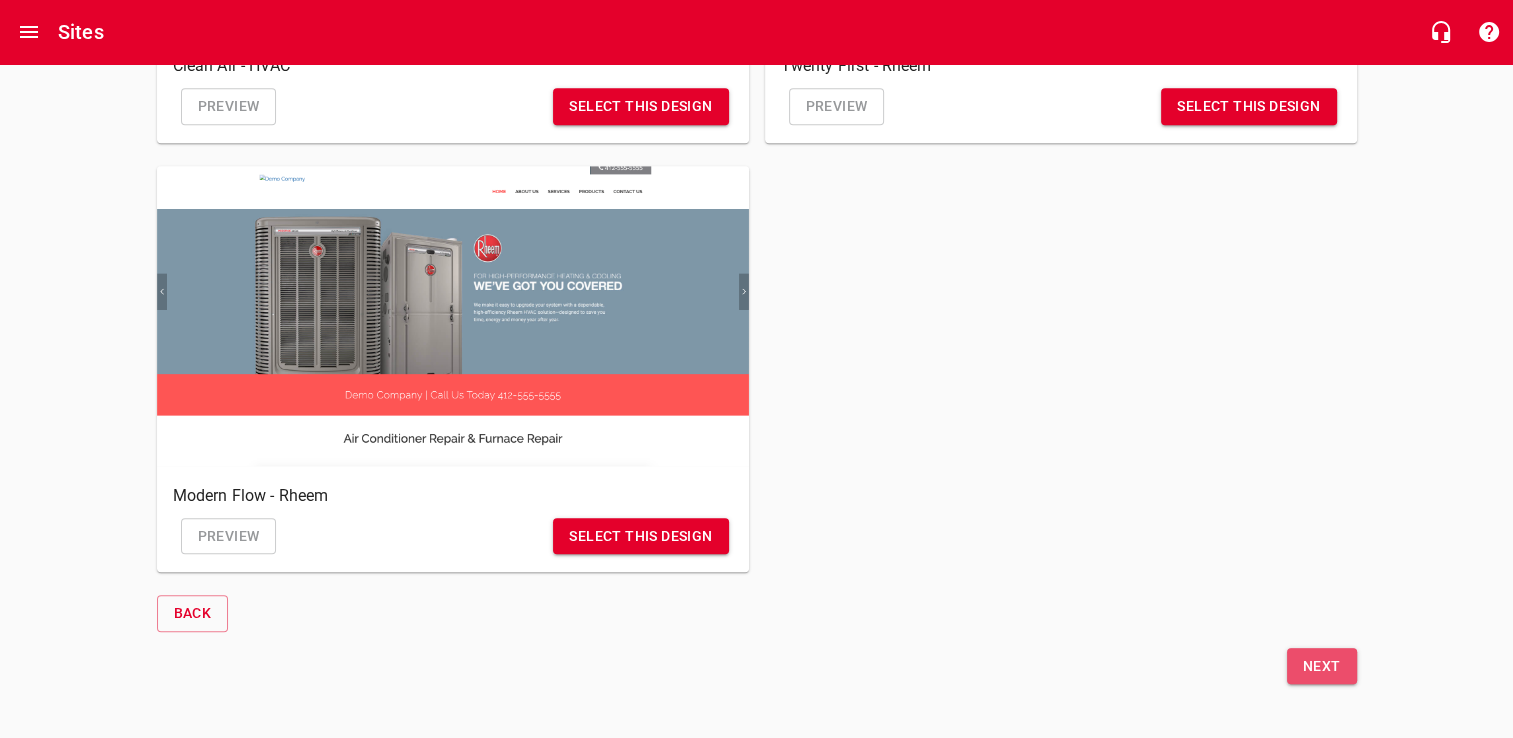 click on "Next" at bounding box center [1322, 666] 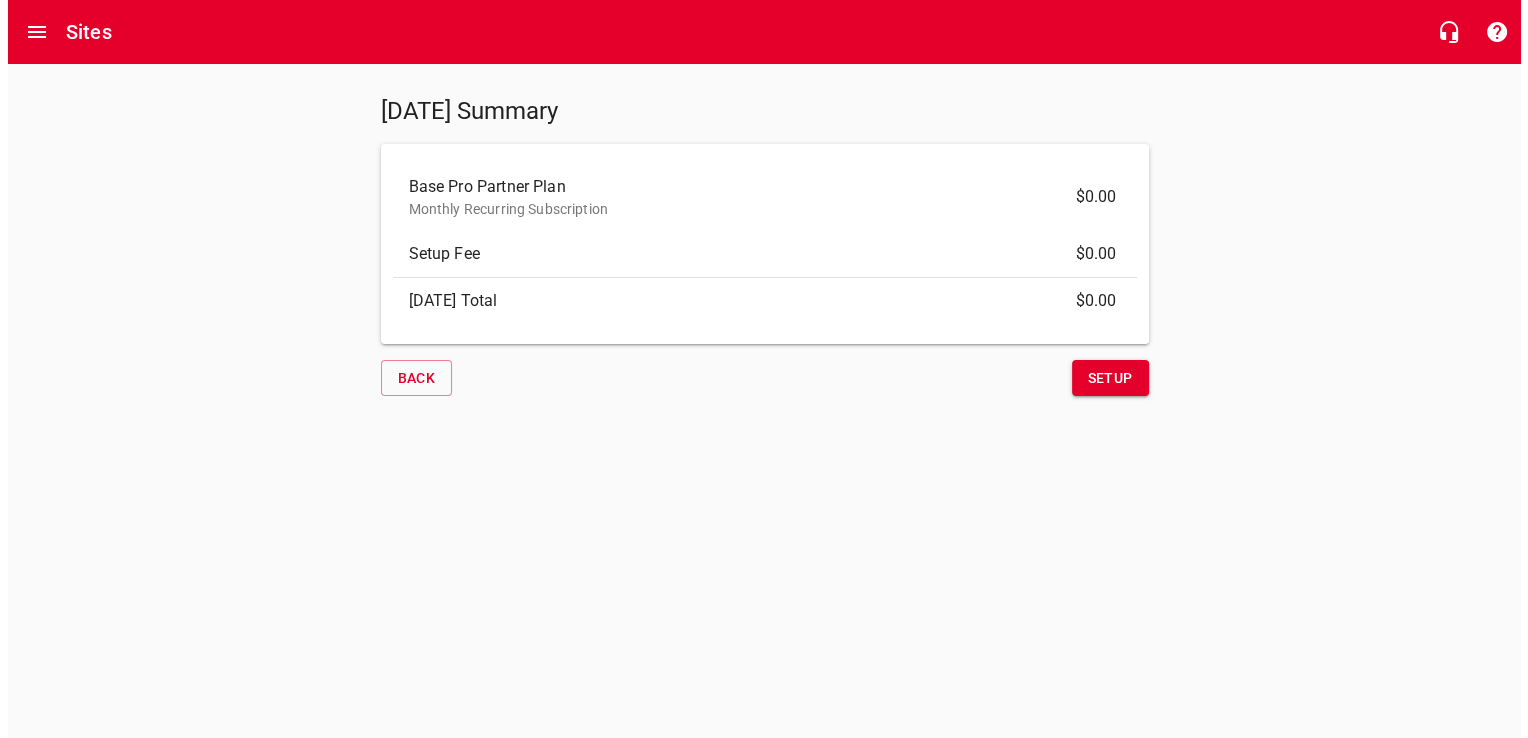 scroll, scrollTop: 0, scrollLeft: 0, axis: both 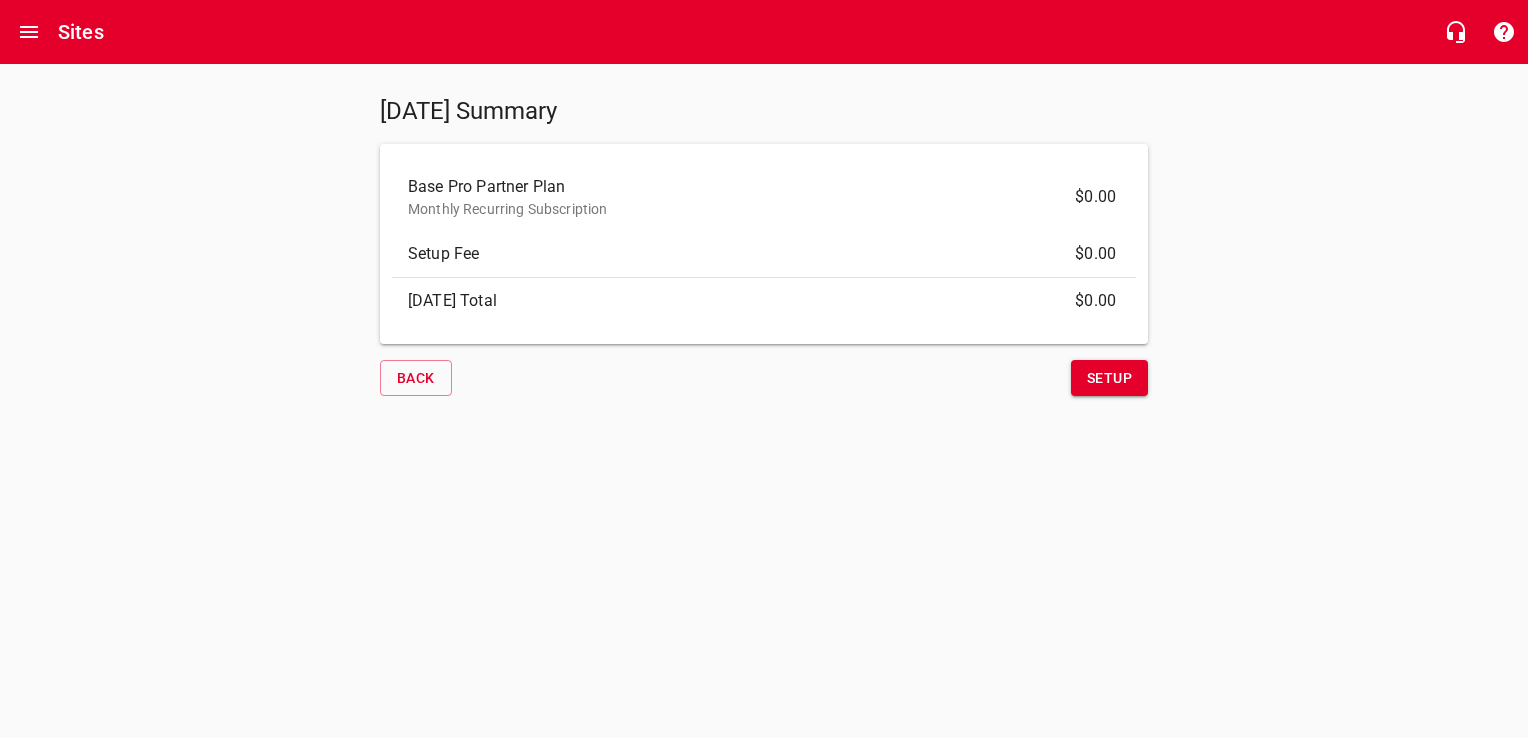 click on "Setup" at bounding box center (1109, 378) 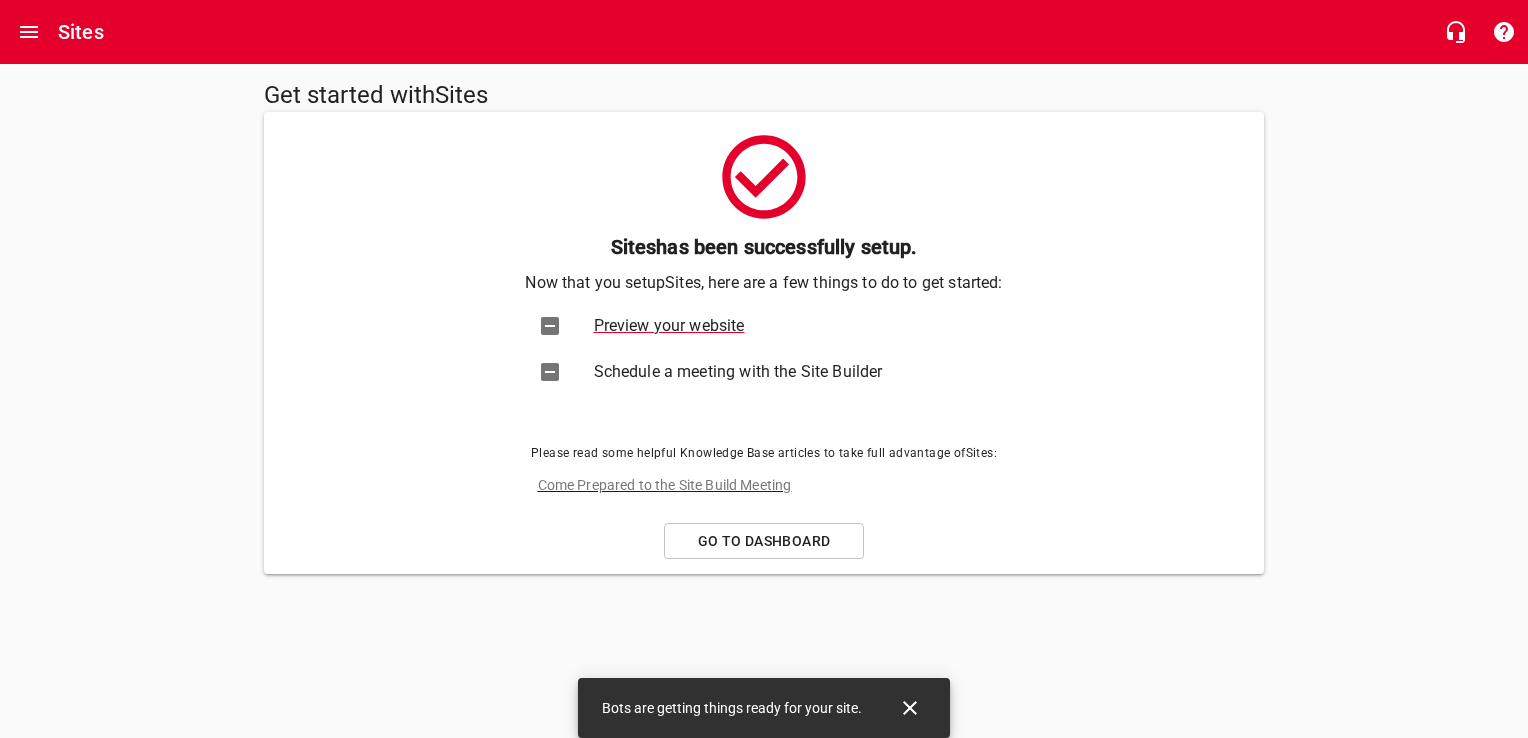 click on "Preview your website" at bounding box center (764, 326) 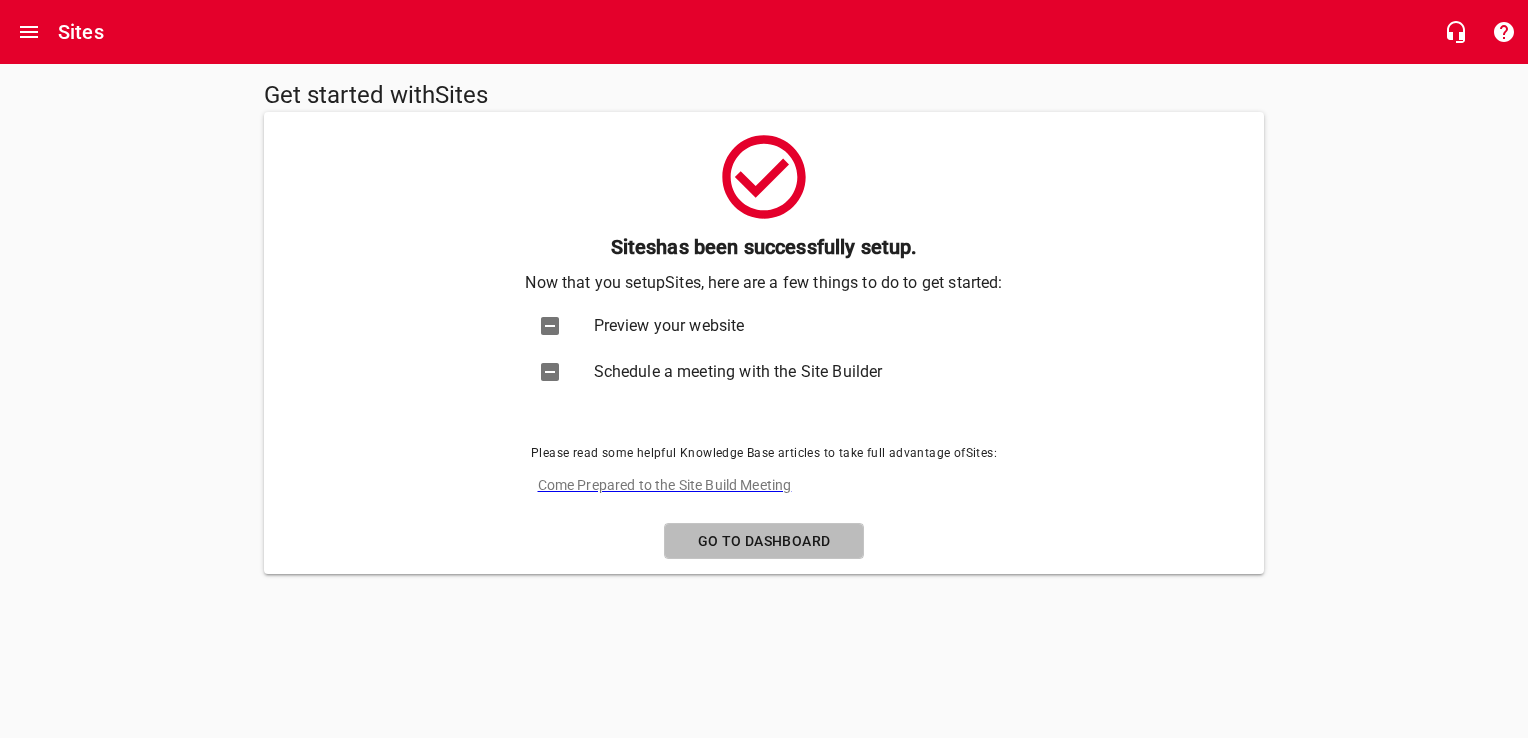 click on "Go to Dashboard" at bounding box center (764, 541) 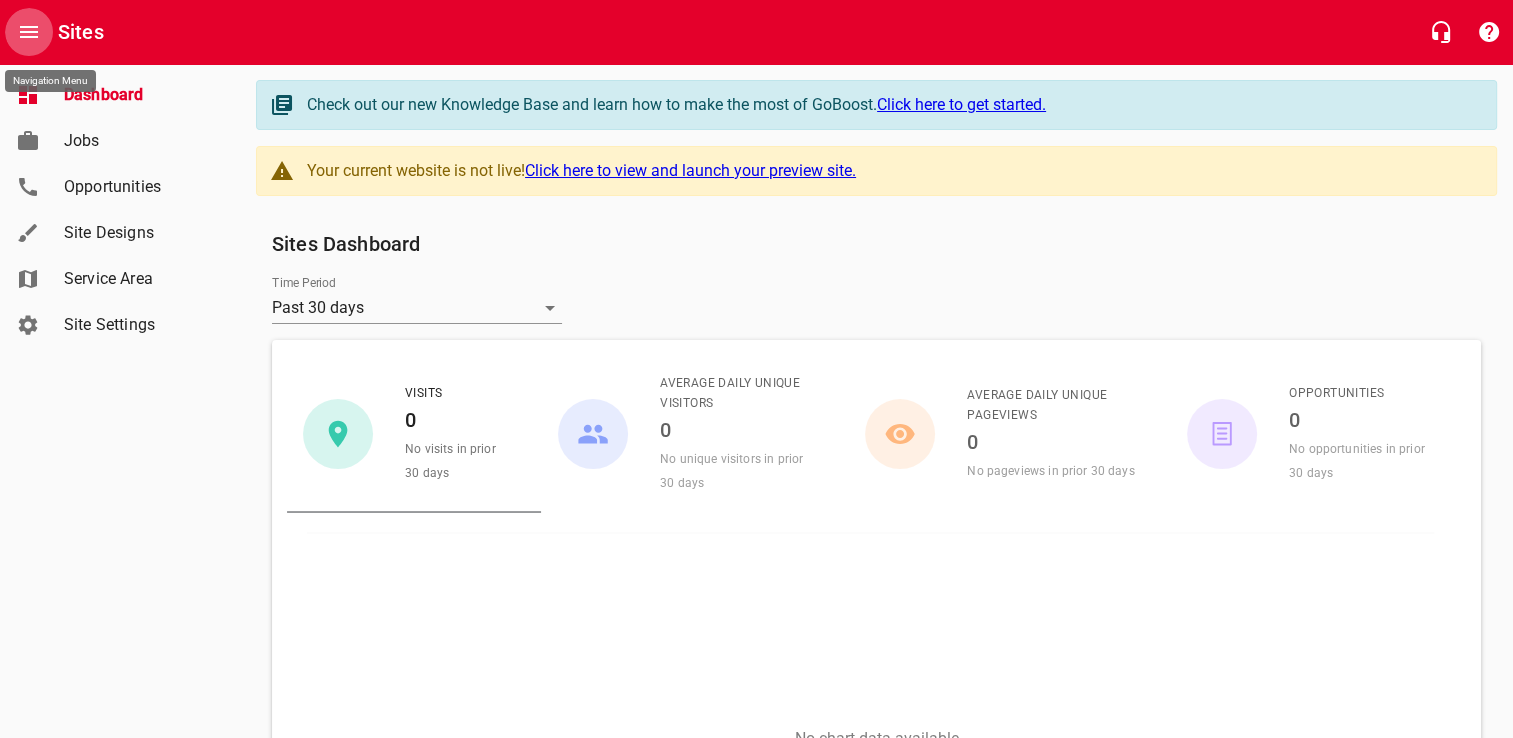 click 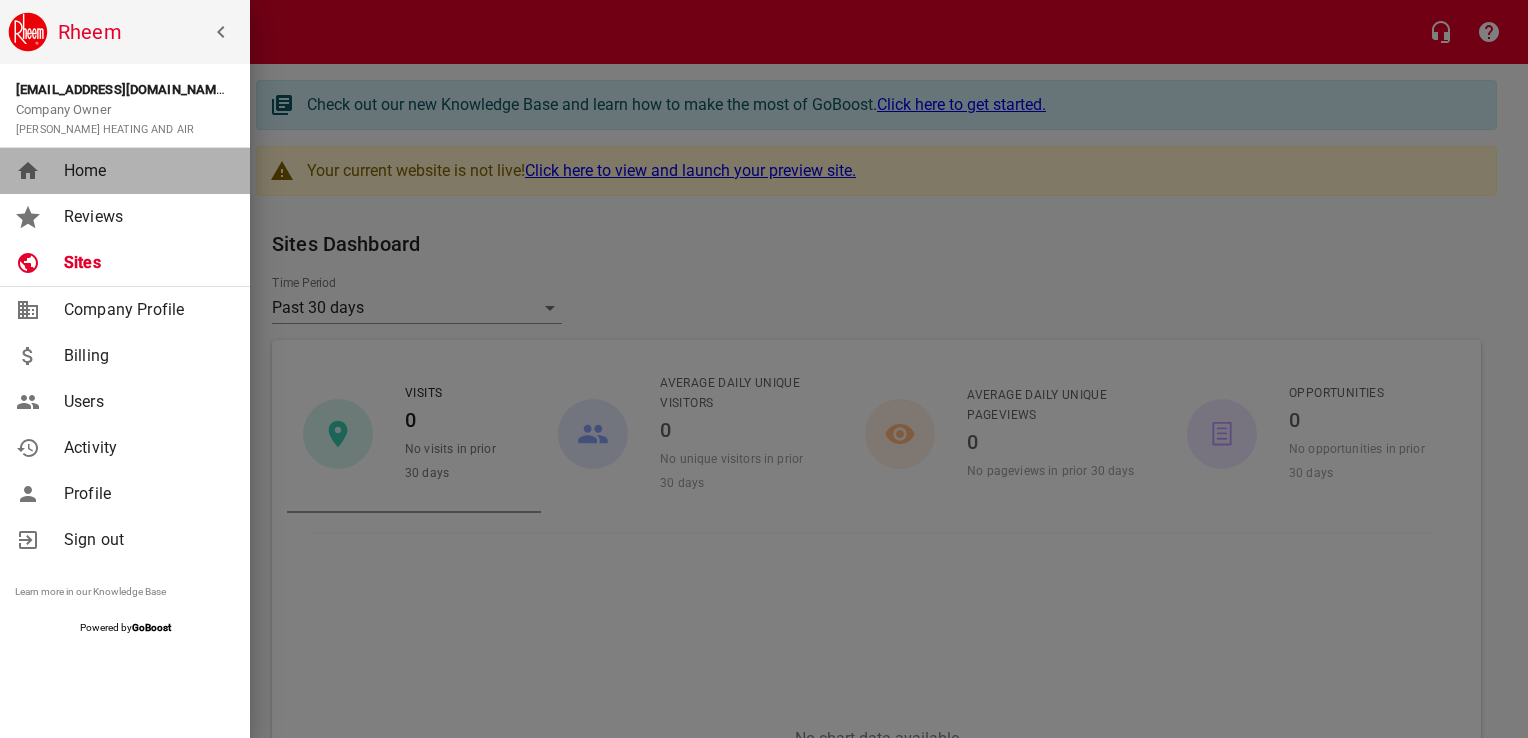 click on "Home" at bounding box center (145, 171) 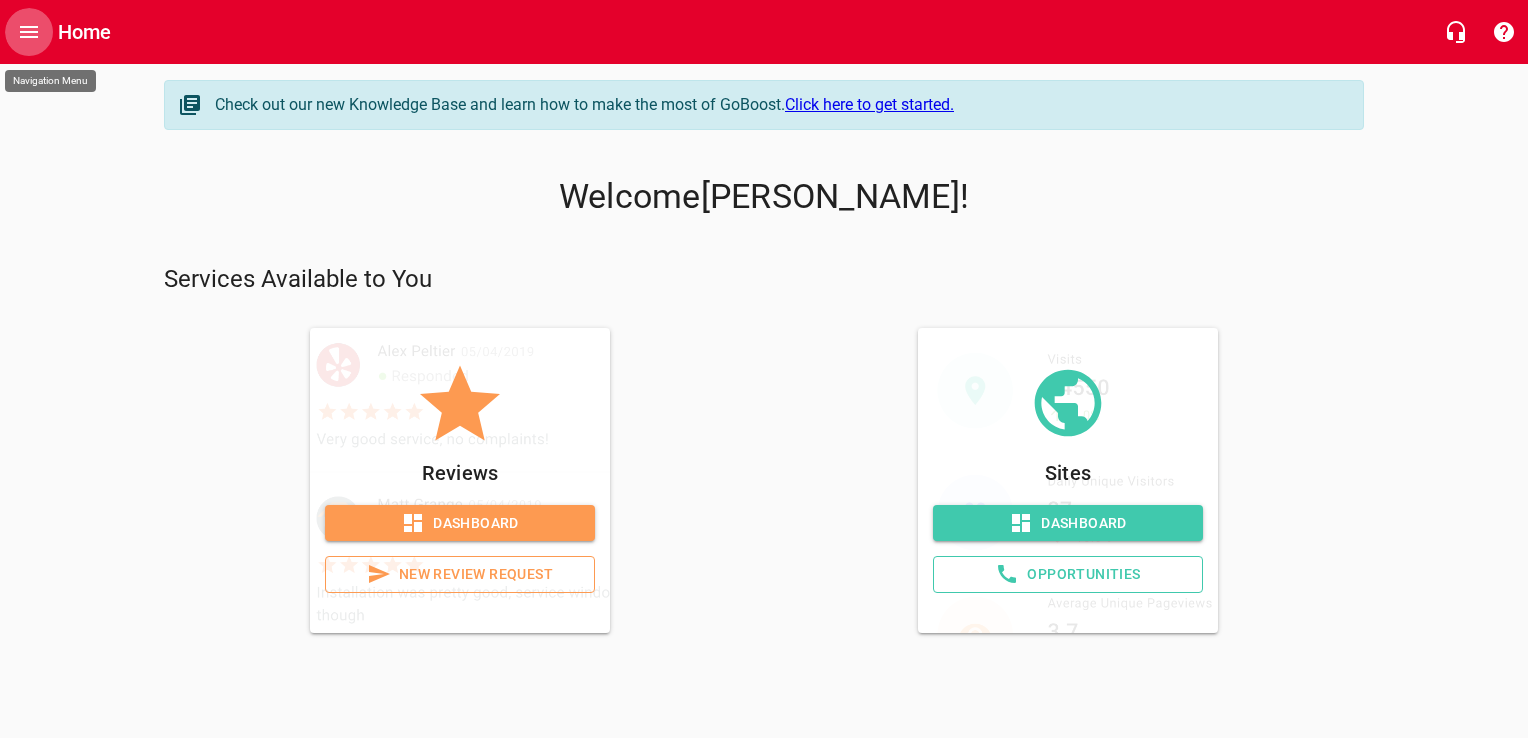 click 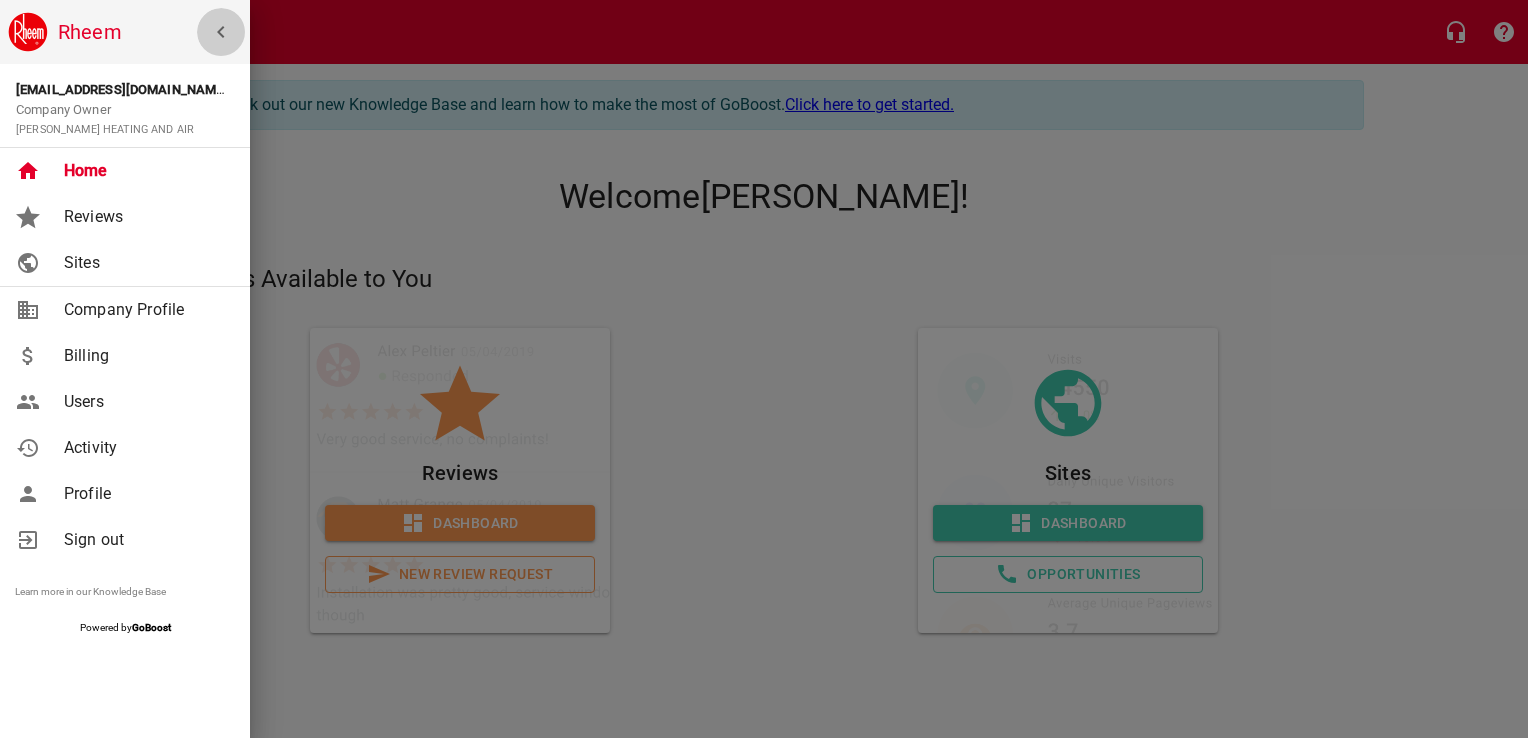 click 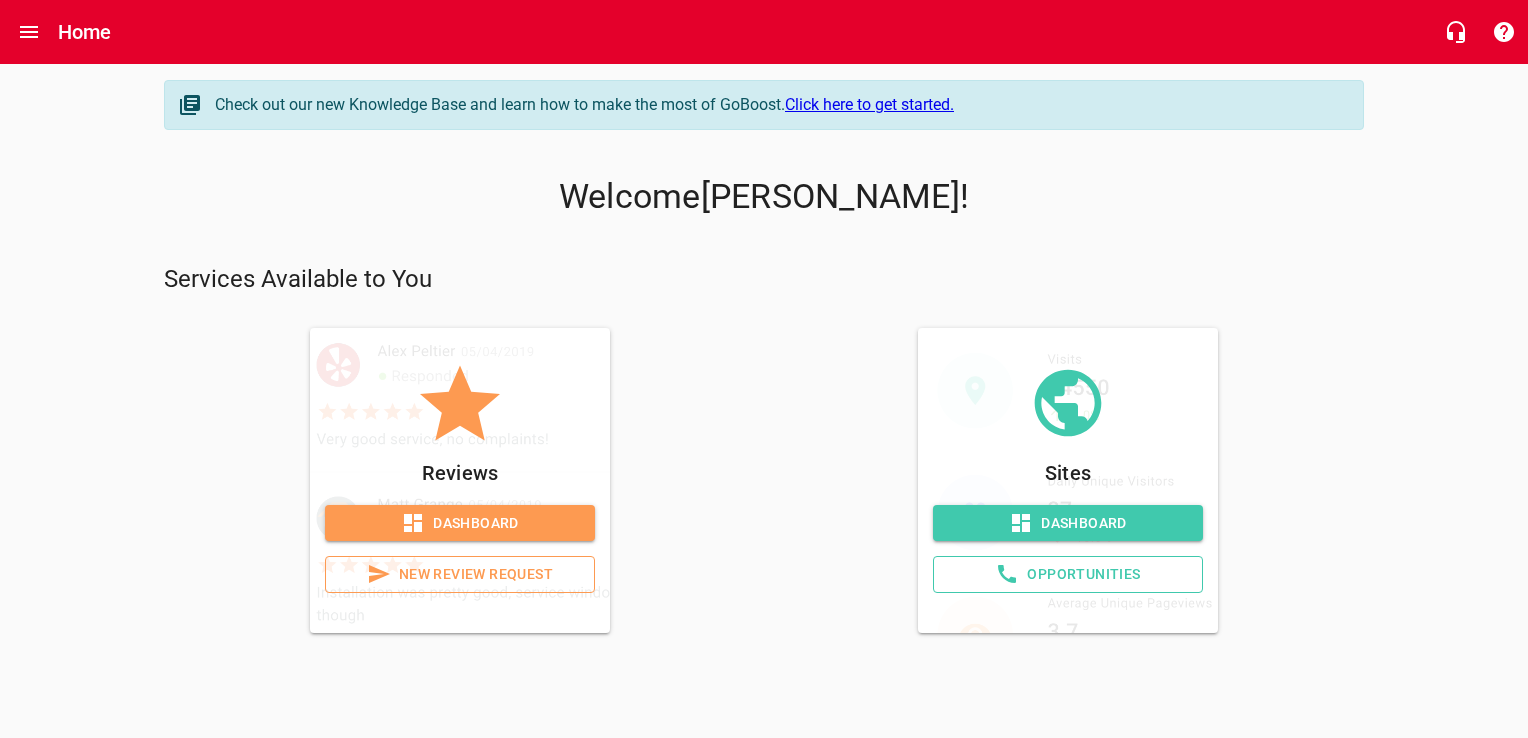 click on "Click here to get started." at bounding box center (869, 104) 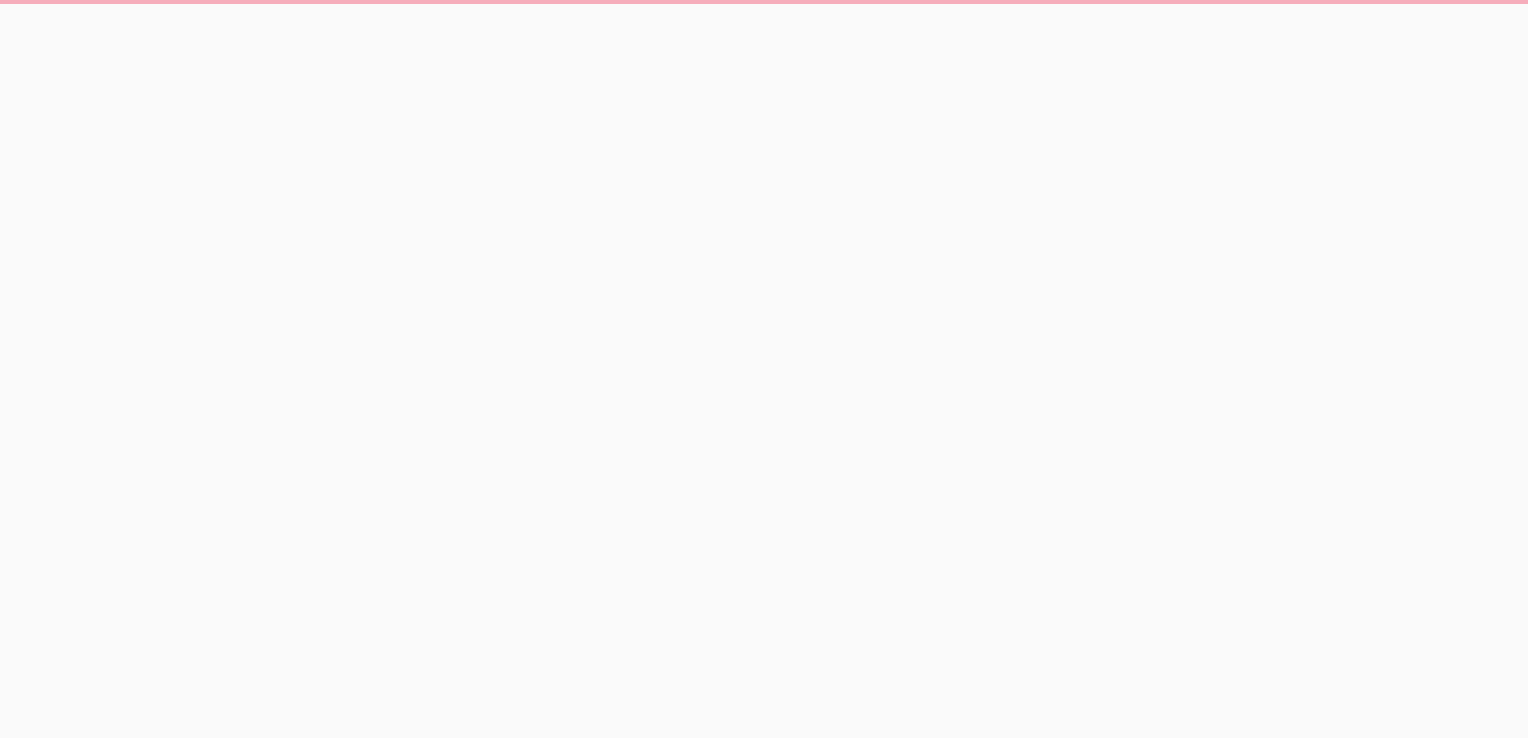 scroll, scrollTop: 0, scrollLeft: 0, axis: both 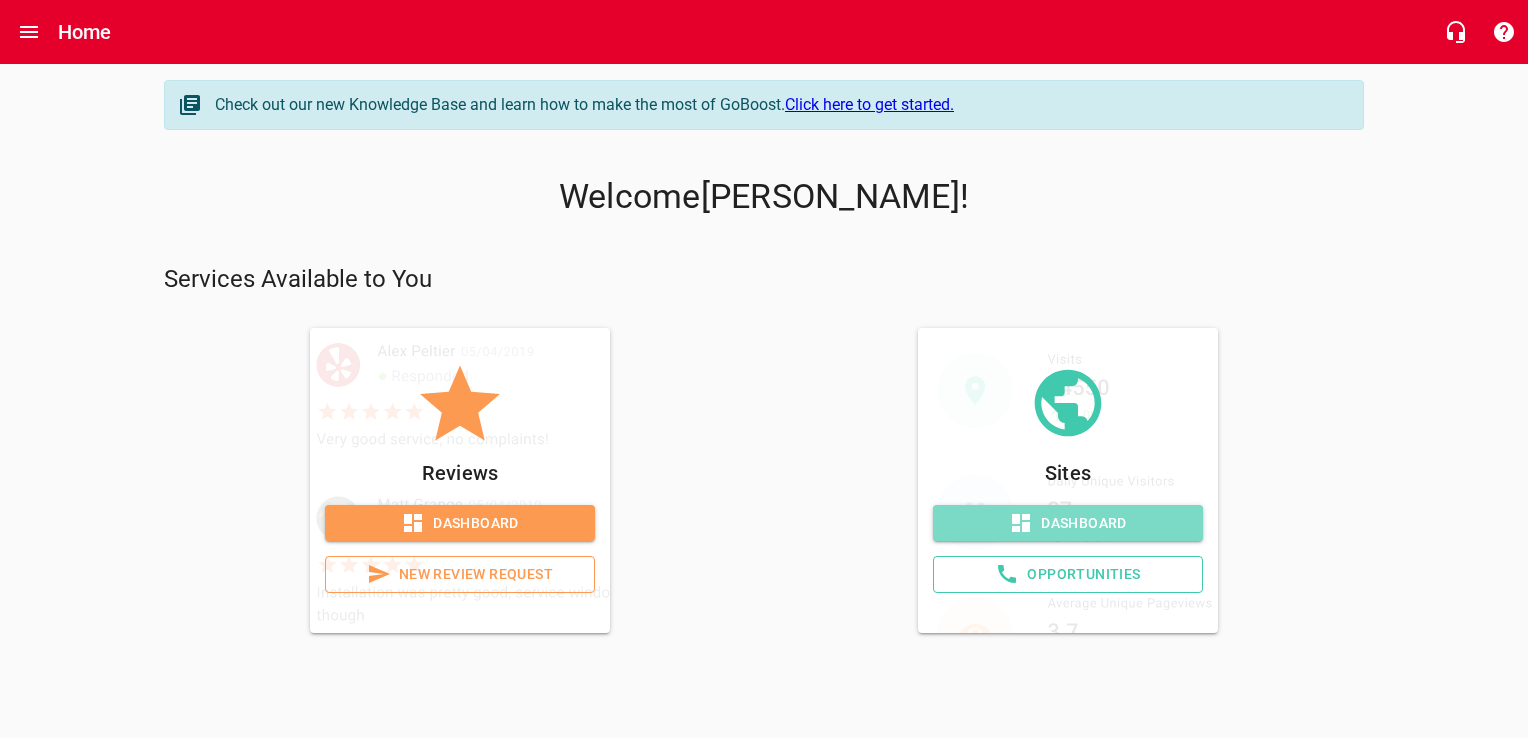 click on "Dashboard" at bounding box center [1068, 523] 